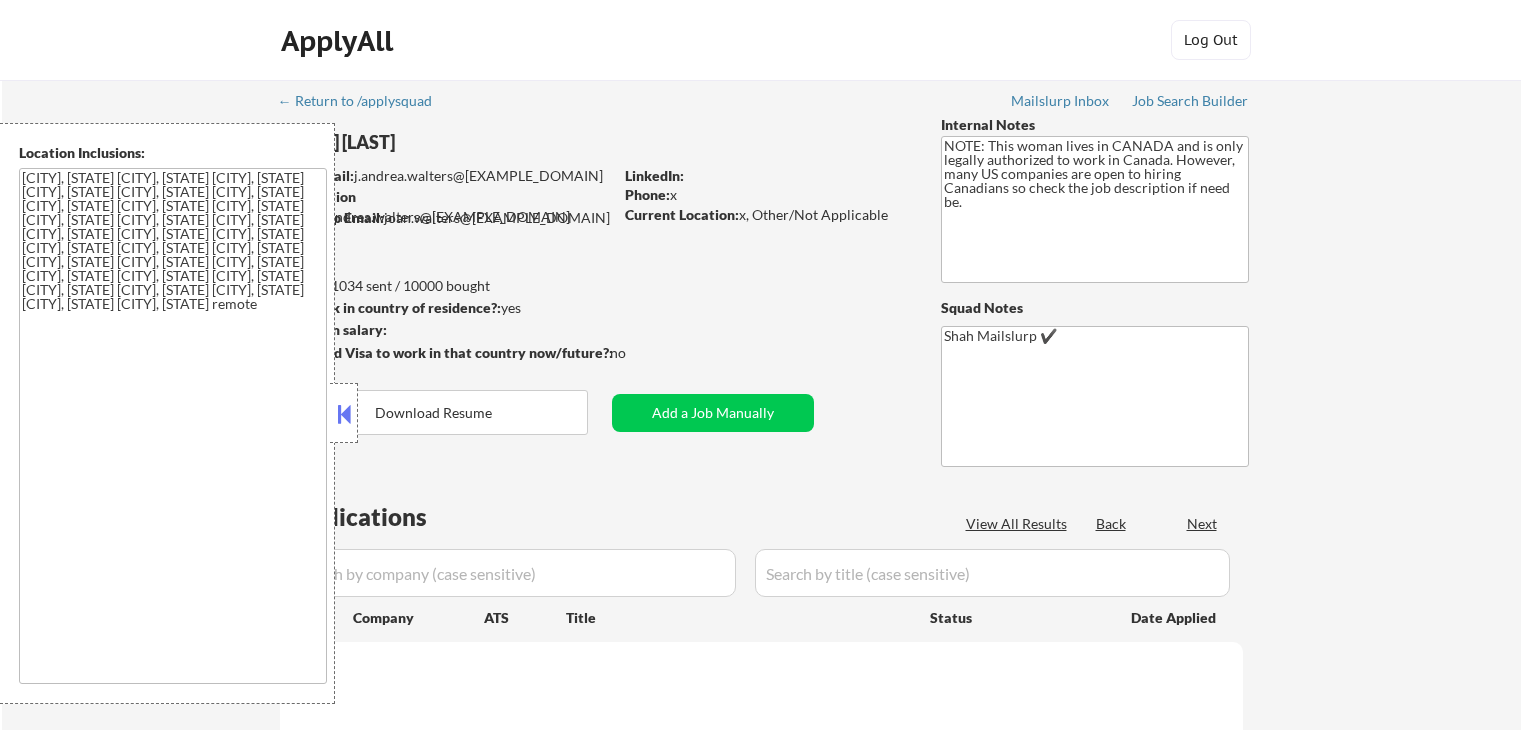 scroll, scrollTop: 0, scrollLeft: 0, axis: both 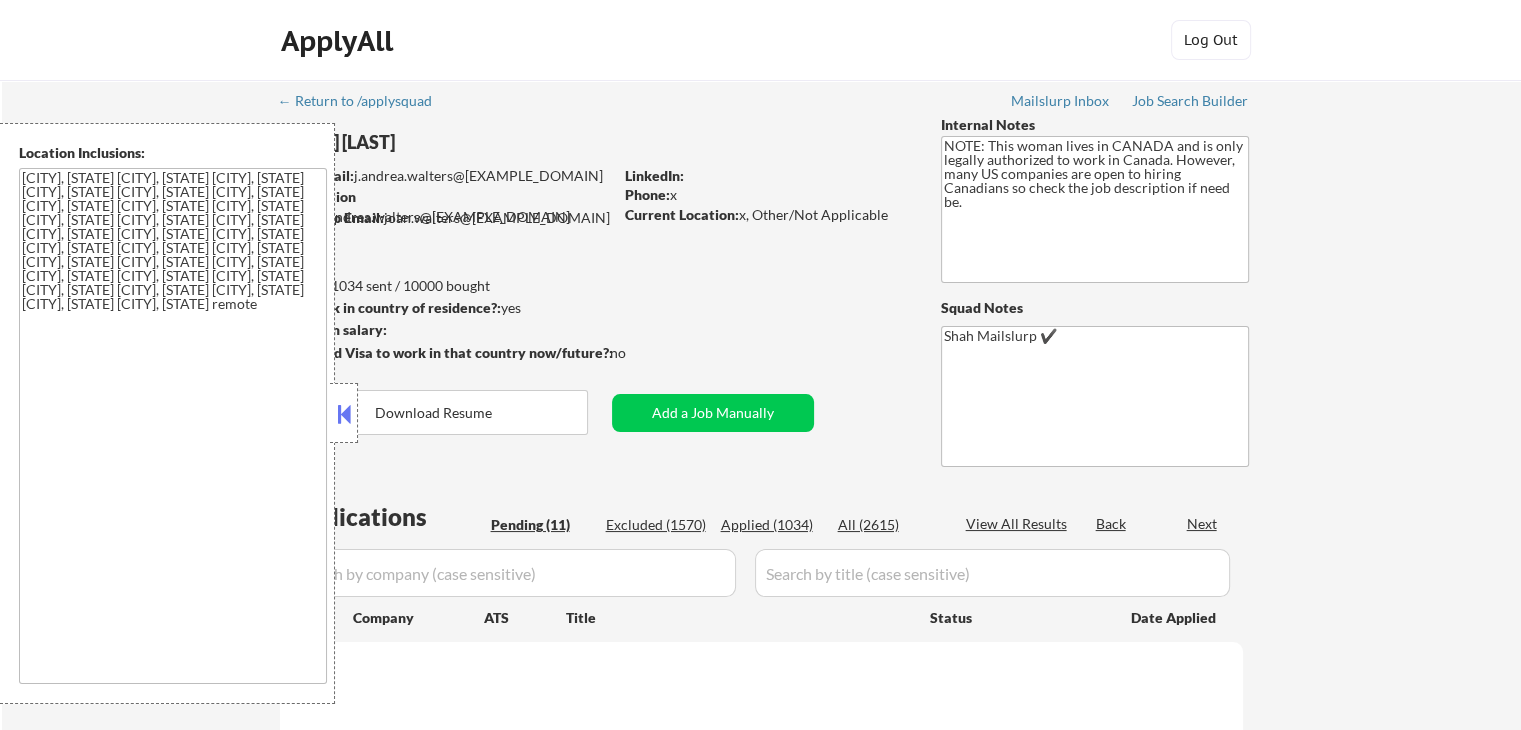 select on ""pending"" 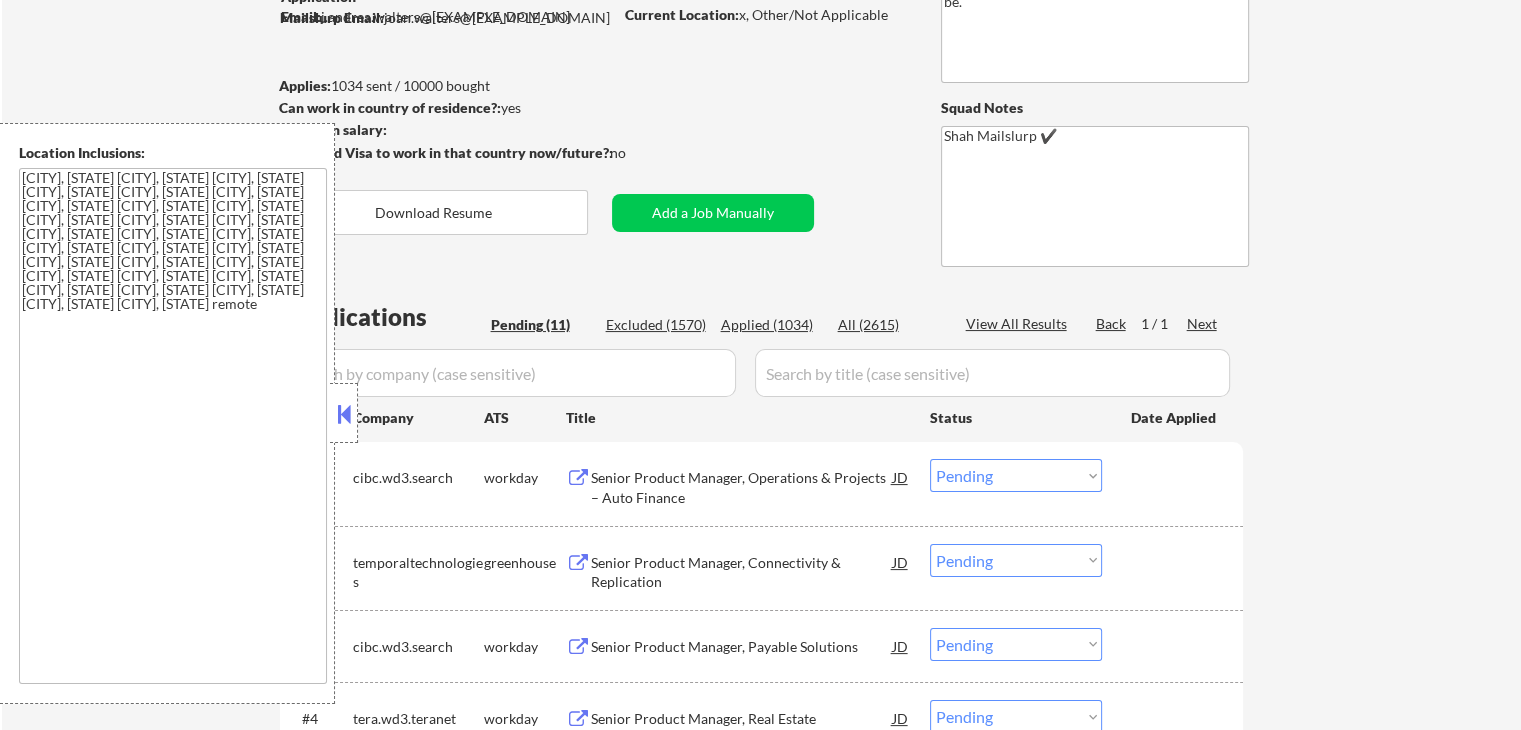 scroll, scrollTop: 500, scrollLeft: 0, axis: vertical 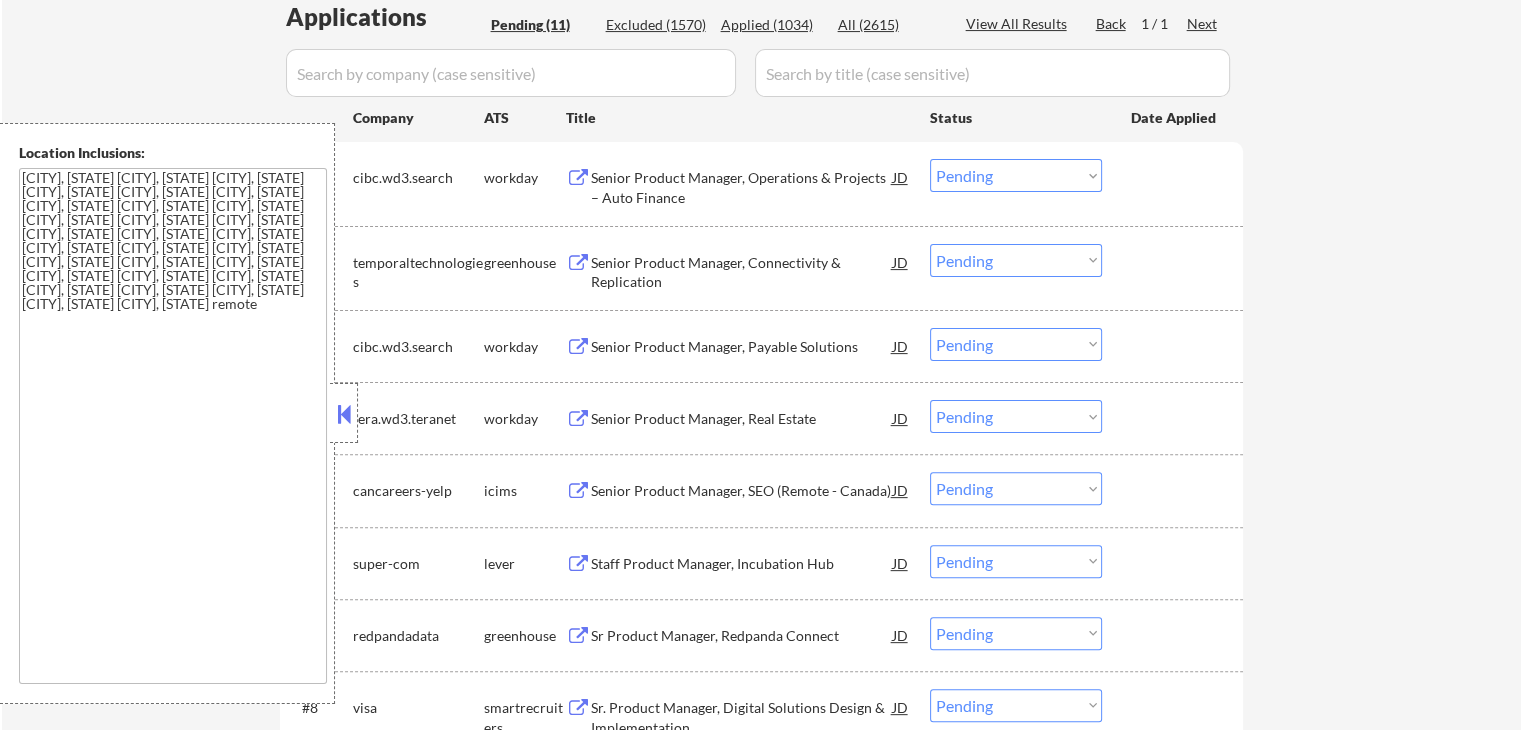 click on "Senior Product Manager, Connectivity & Replication" at bounding box center [742, 272] 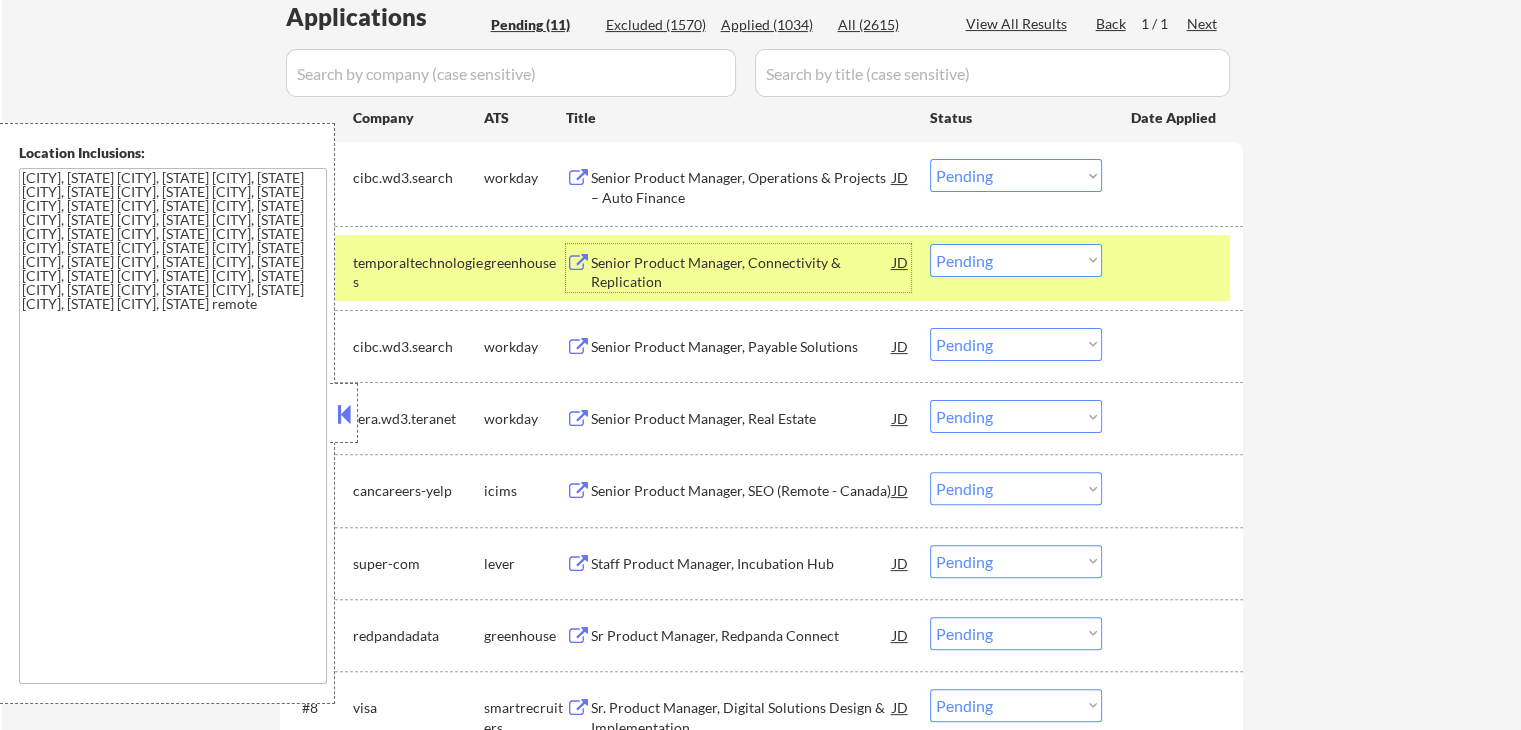 click on "Staff Product Manager, Incubation Hub" at bounding box center [742, 564] 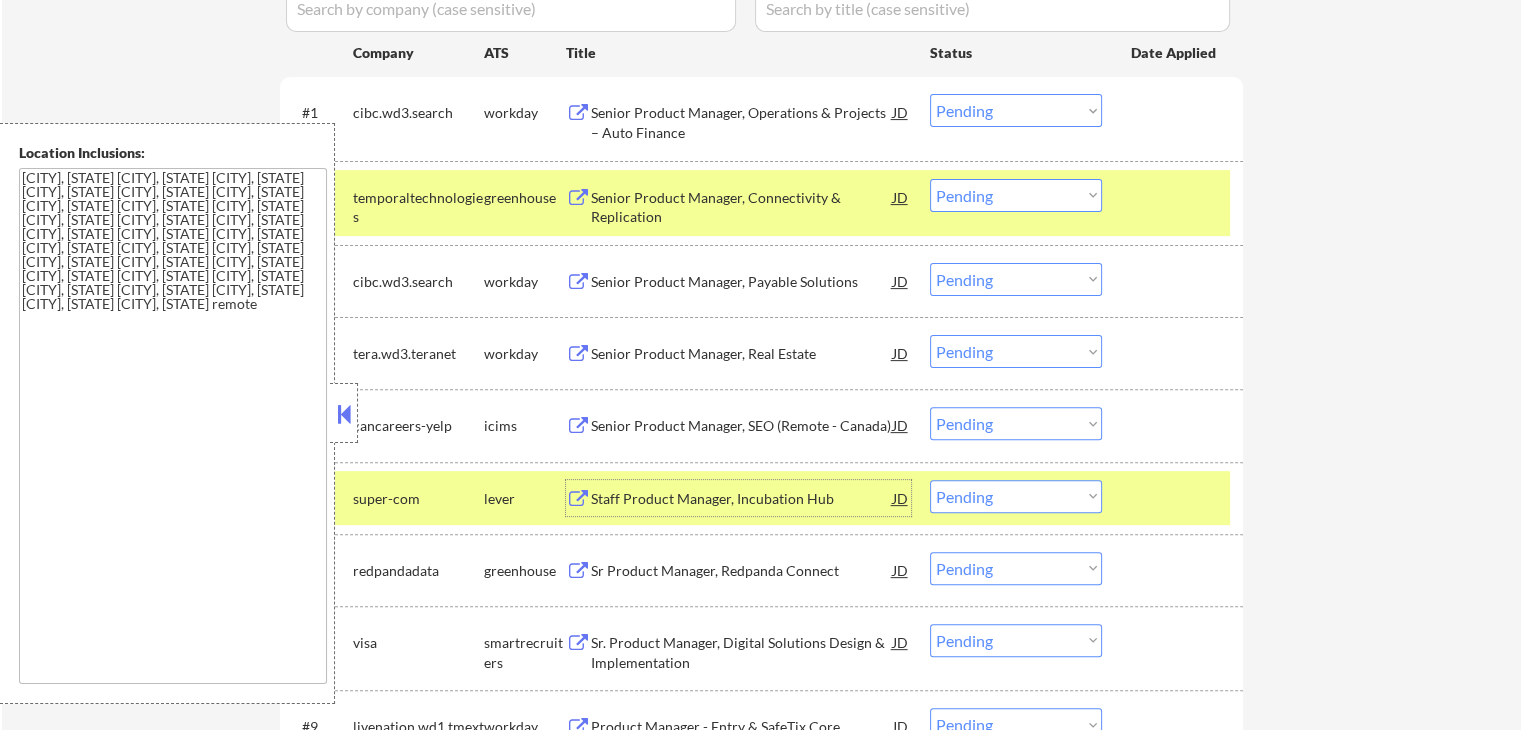 scroll, scrollTop: 600, scrollLeft: 0, axis: vertical 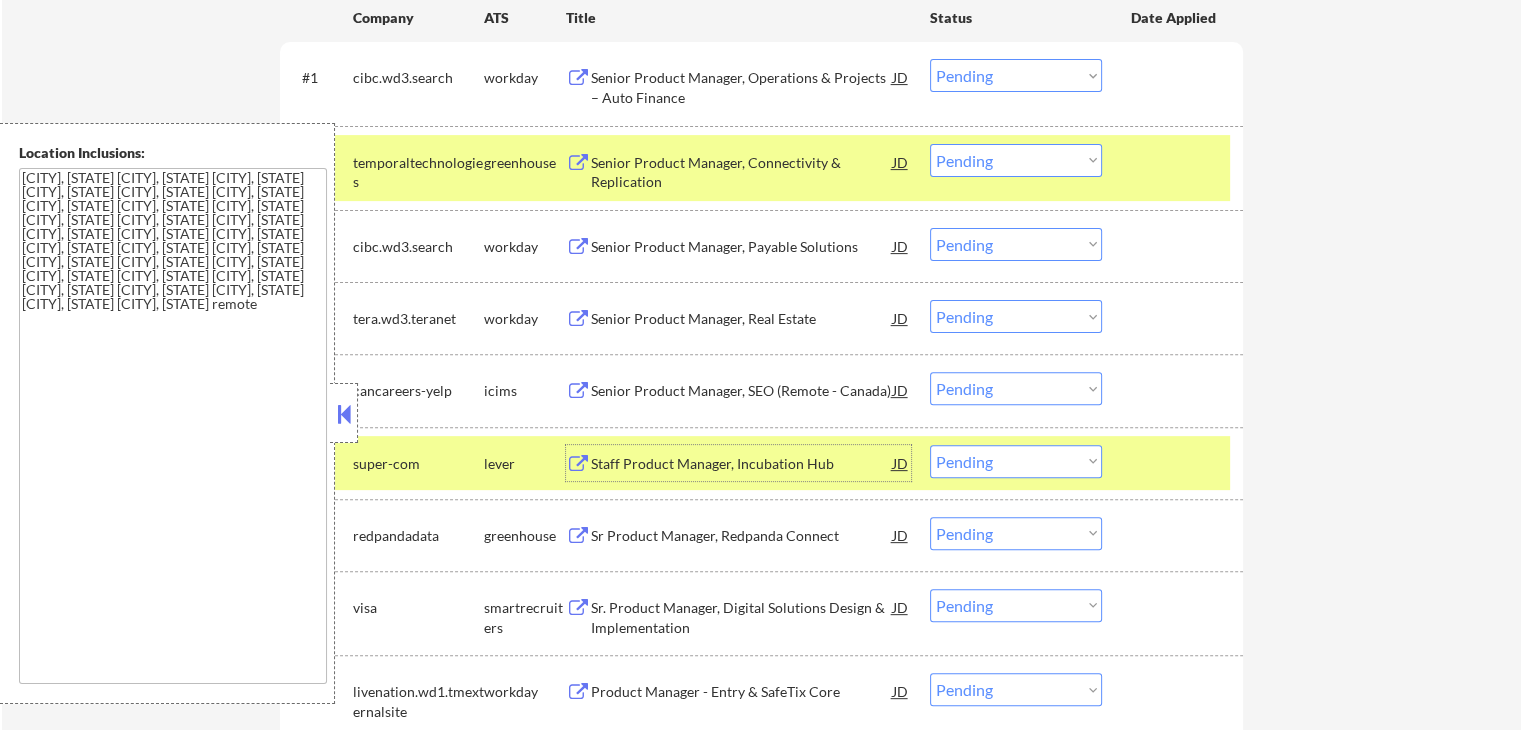 click on "Choose an option... Pending Applied Excluded (Questions) Excluded (Expired) Excluded (Location) Excluded (Bad Match) Excluded (Blocklist) Excluded (Salary) Excluded (Other)" at bounding box center [1016, 160] 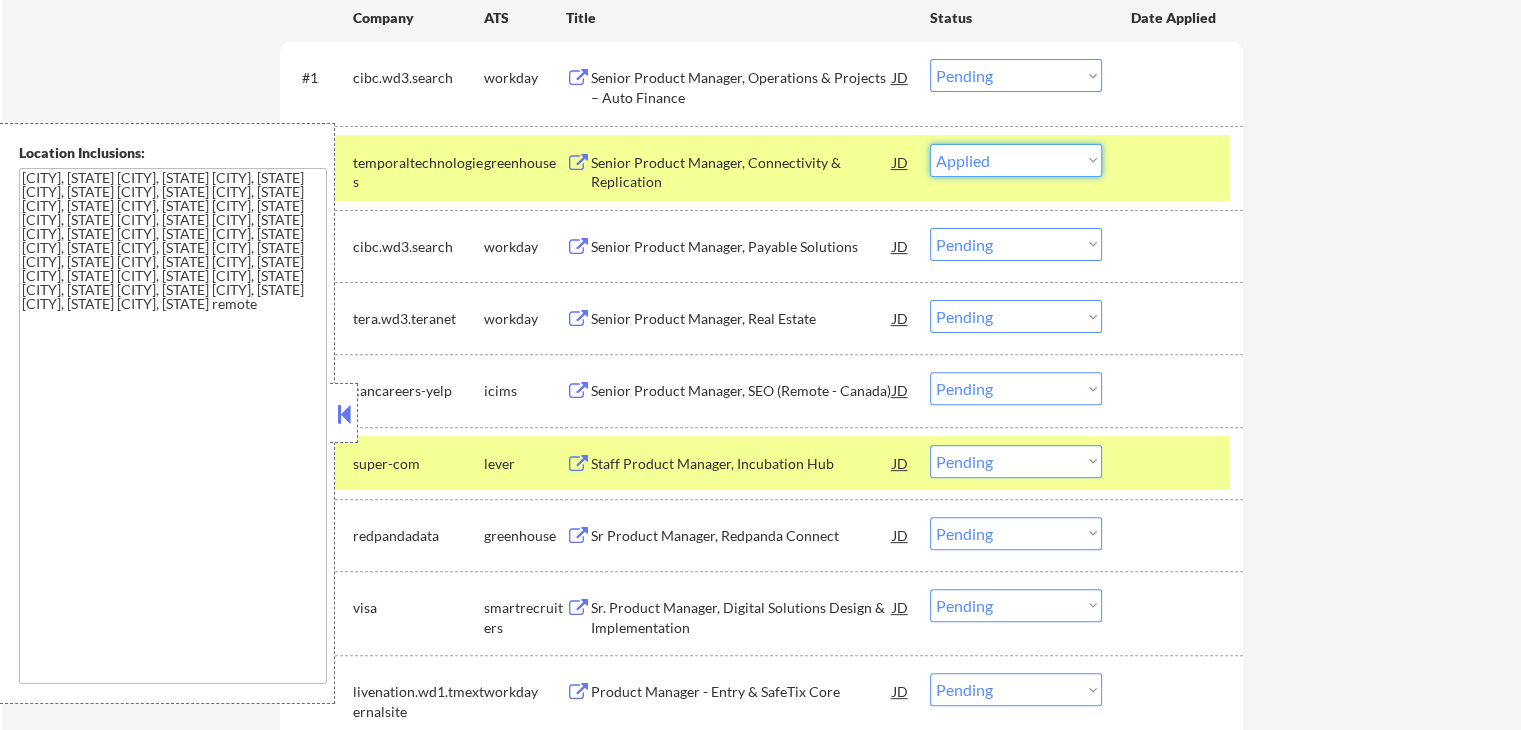 click on "Choose an option... Pending Applied Excluded (Questions) Excluded (Expired) Excluded (Location) Excluded (Bad Match) Excluded (Blocklist) Excluded (Salary) Excluded (Other)" at bounding box center (1016, 160) 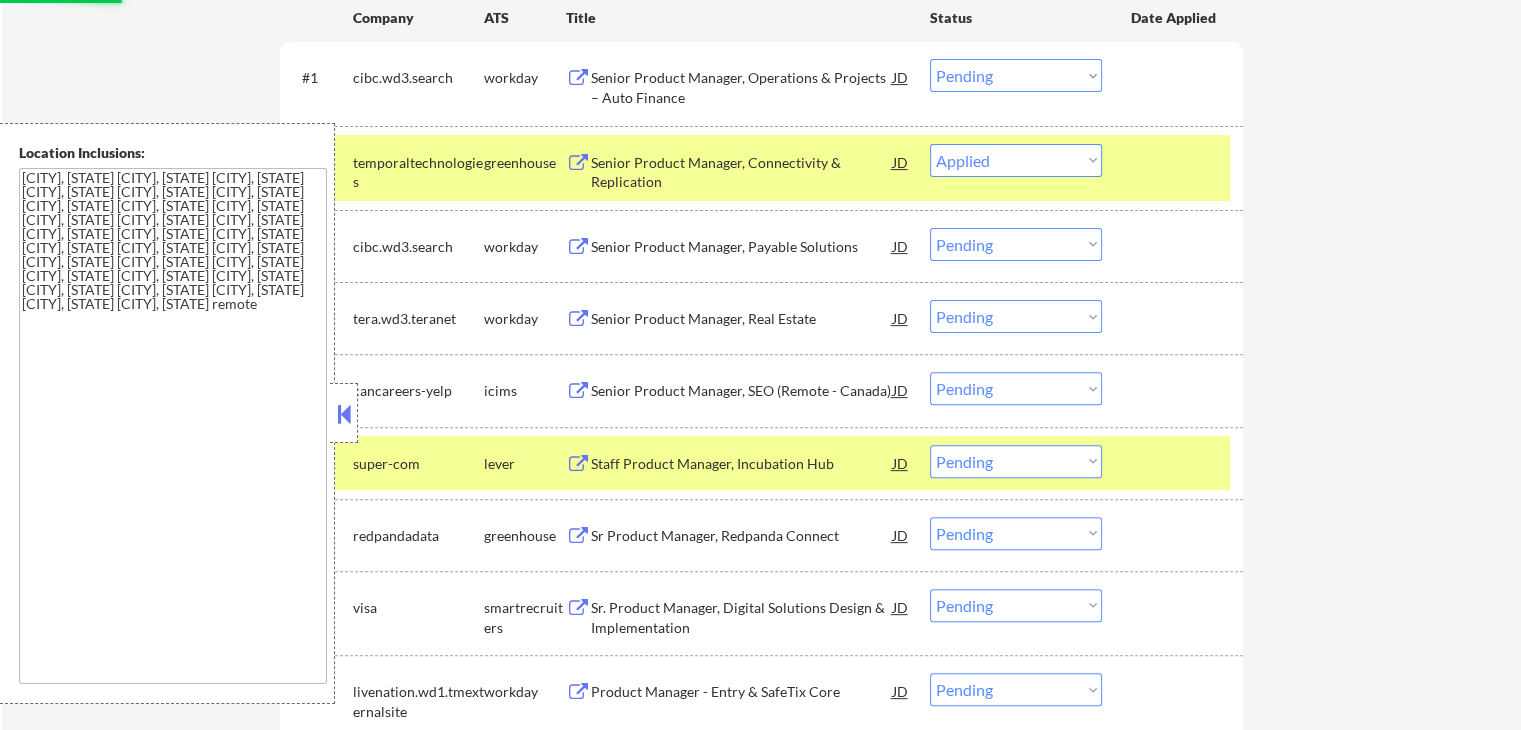 select on ""pending"" 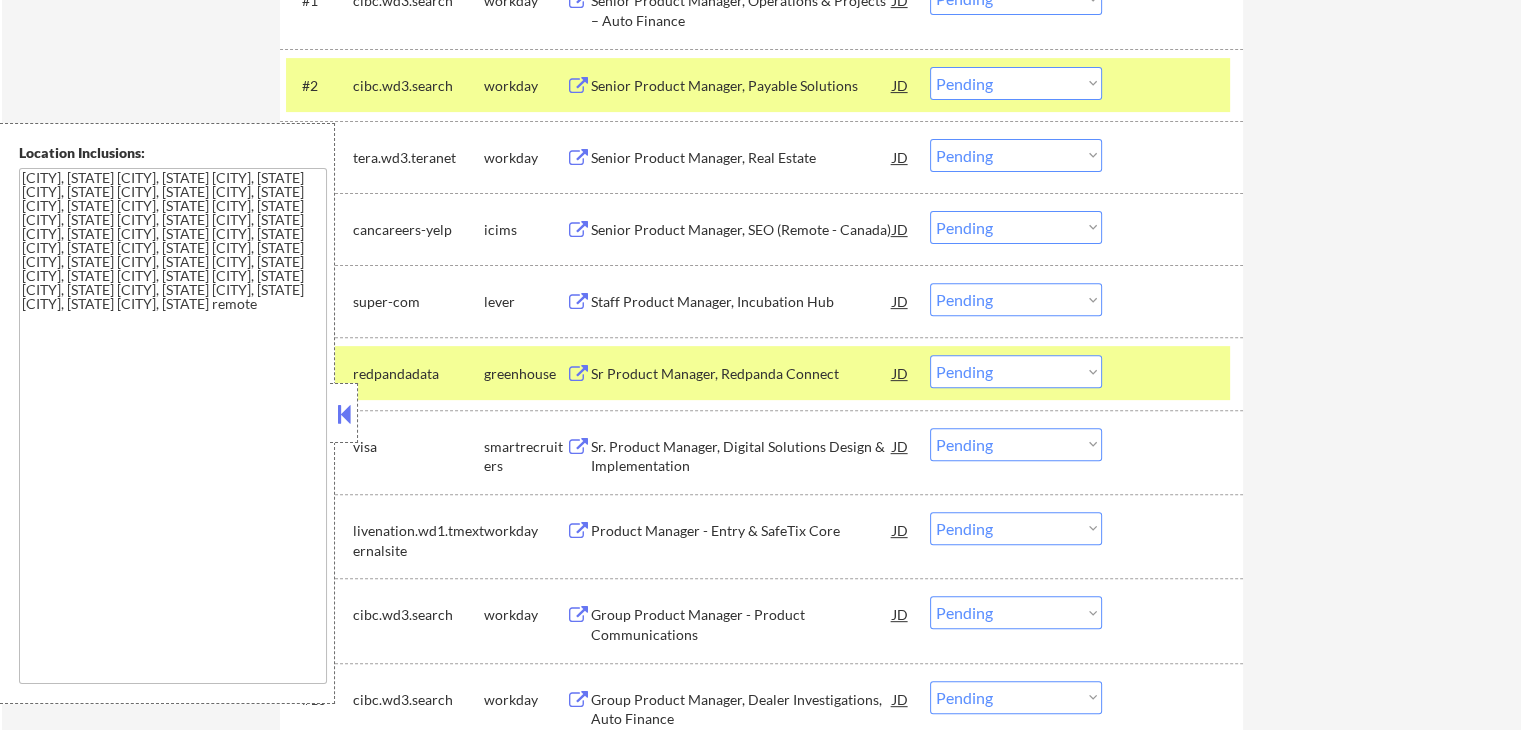 scroll, scrollTop: 700, scrollLeft: 0, axis: vertical 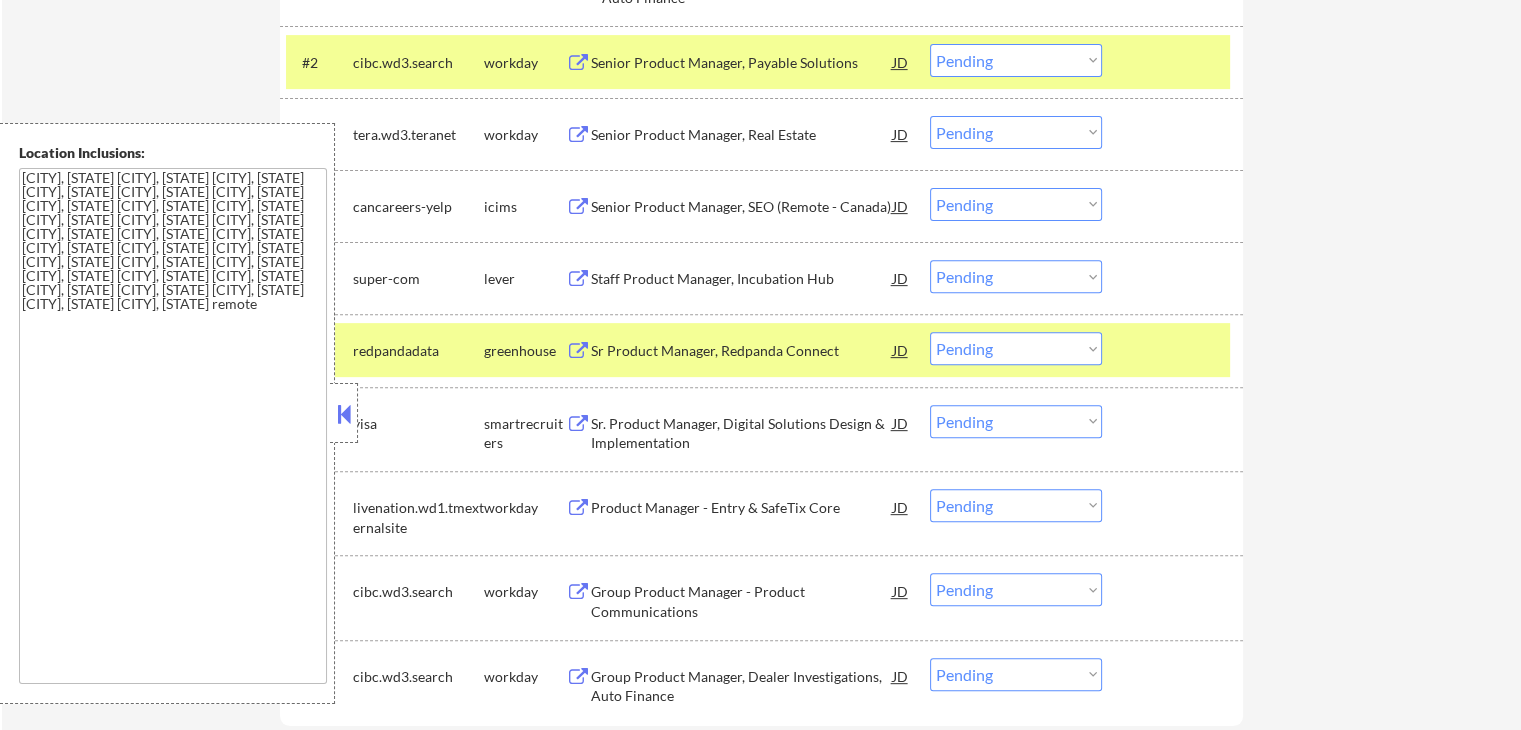 click on "Choose an option... Pending Applied Excluded (Questions) Excluded (Expired) Excluded (Location) Excluded (Bad Match) Excluded (Blocklist) Excluded (Salary) Excluded (Other)" at bounding box center [1016, 276] 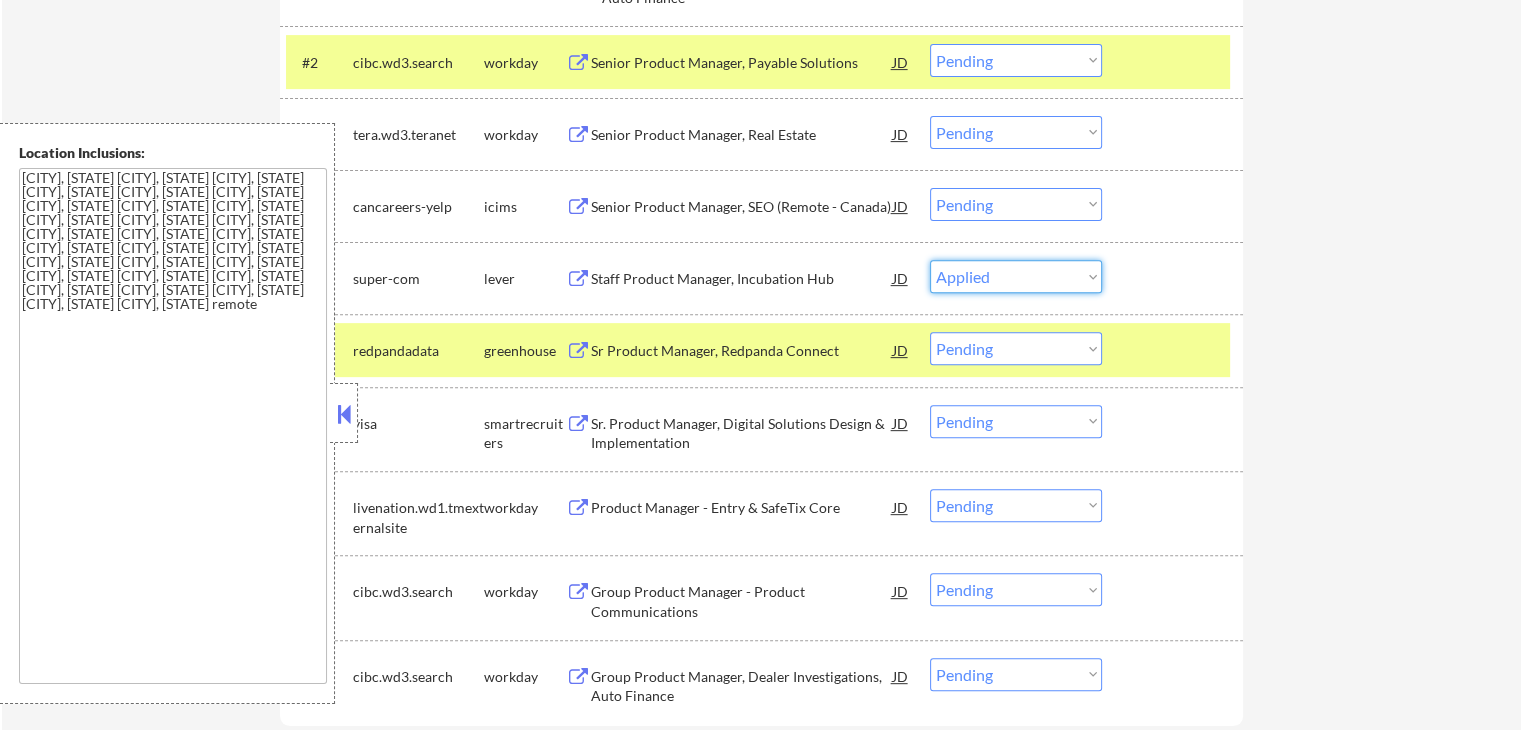 click on "Choose an option... Pending Applied Excluded (Questions) Excluded (Expired) Excluded (Location) Excluded (Bad Match) Excluded (Blocklist) Excluded (Salary) Excluded (Other)" at bounding box center (1016, 276) 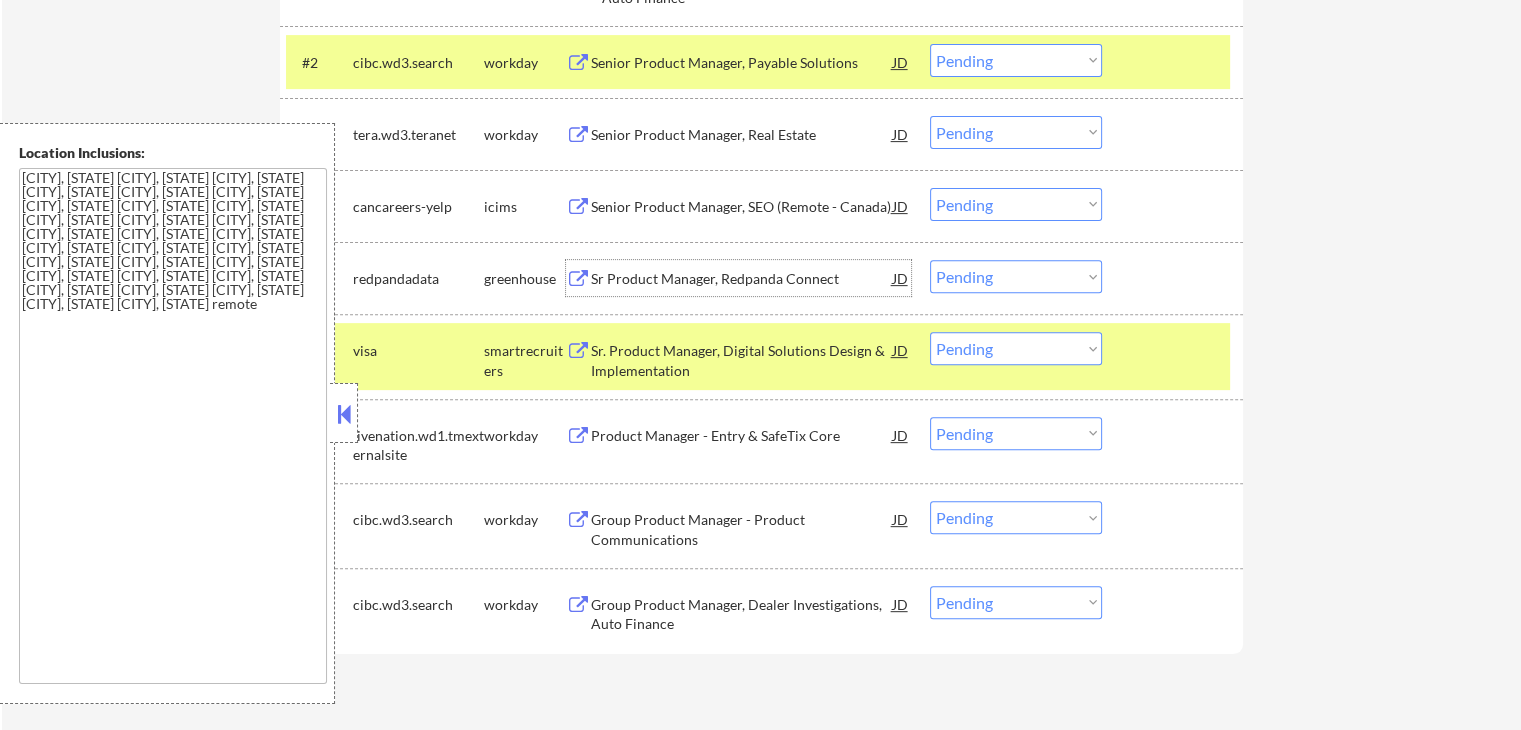 click on "Sr Product Manager, Redpanda Connect" at bounding box center [742, 279] 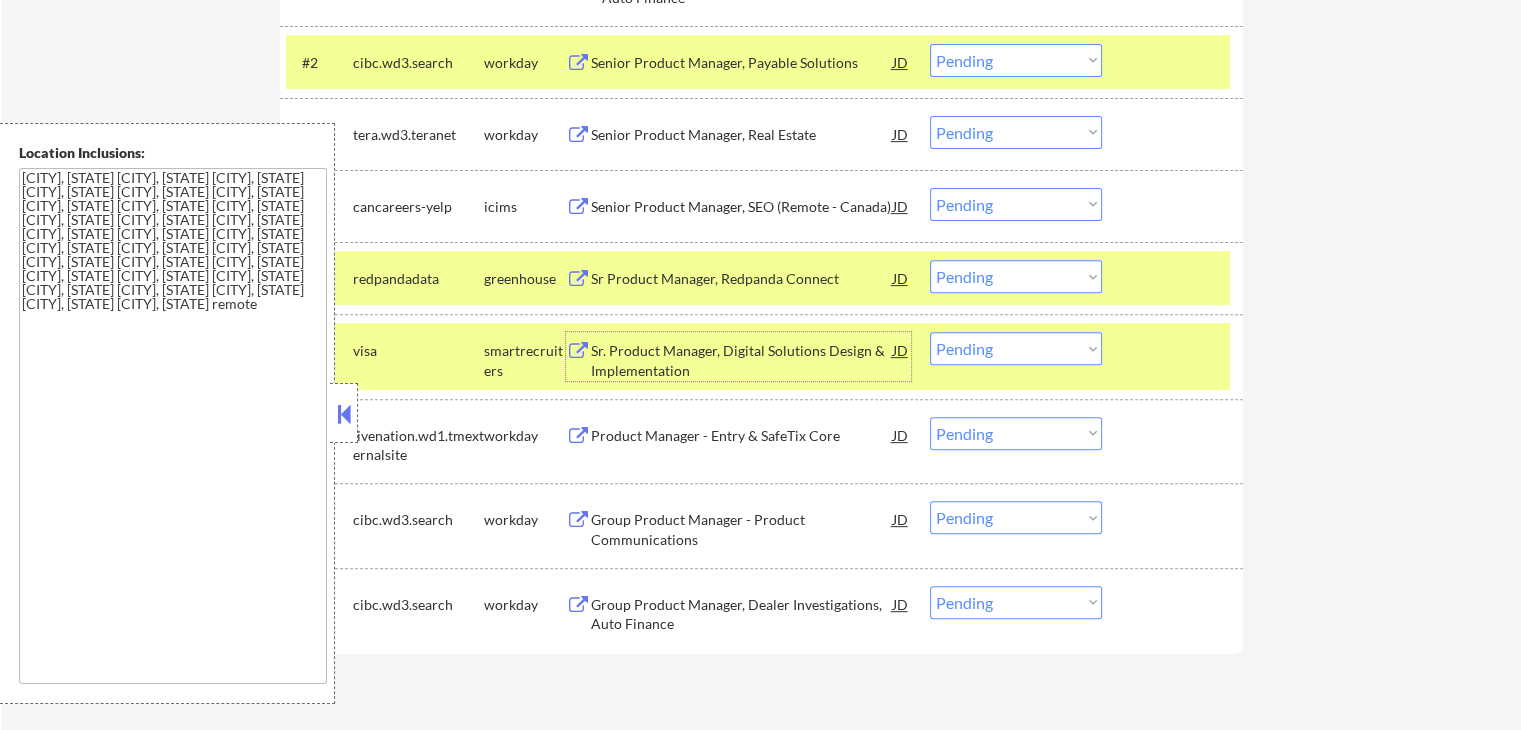 click on "Sr. Product Manager, Digital Solutions Design & Implementation" at bounding box center [742, 360] 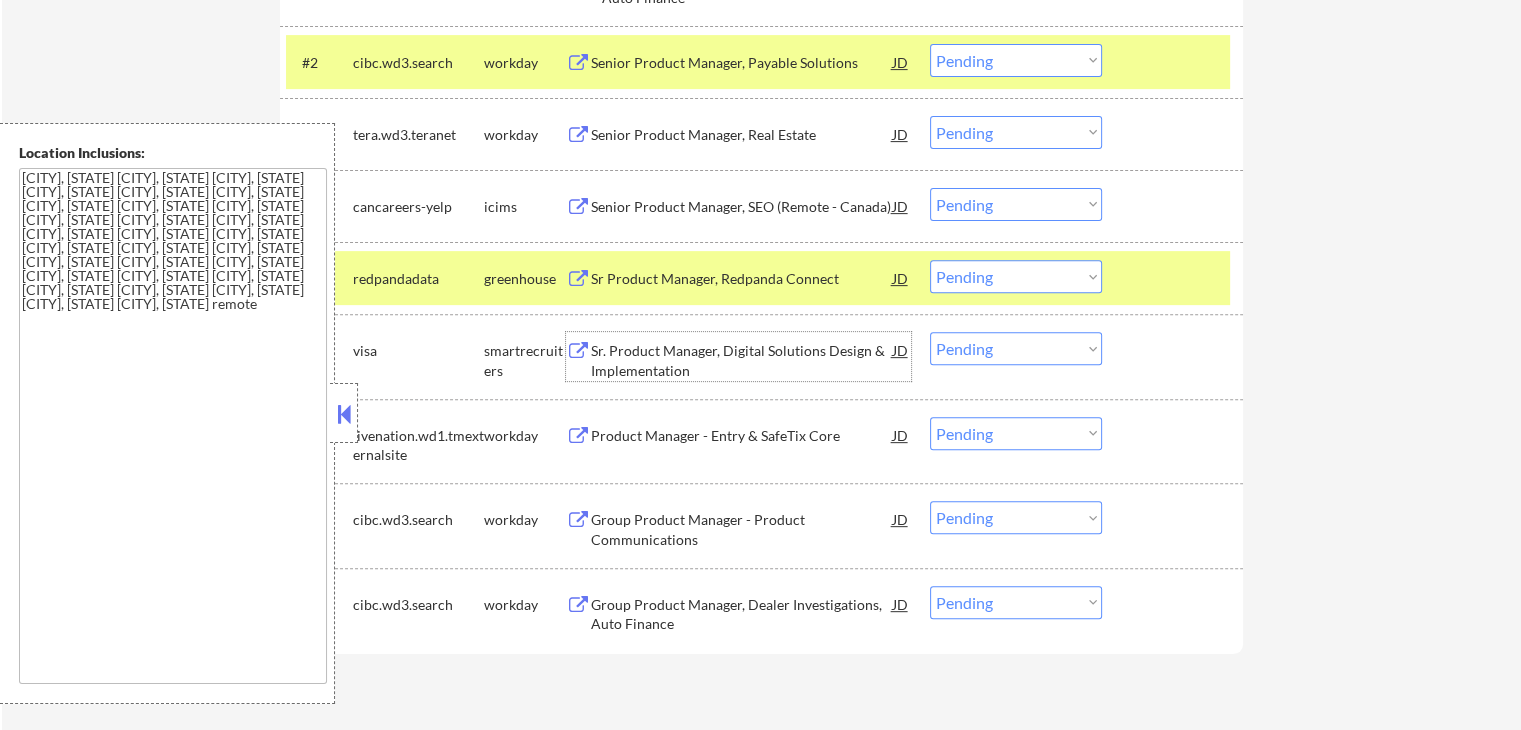 click on "Choose an option... Pending Applied Excluded (Questions) Excluded (Expired) Excluded (Location) Excluded (Bad Match) Excluded (Blocklist) Excluded (Salary) Excluded (Other)" at bounding box center [1016, 276] 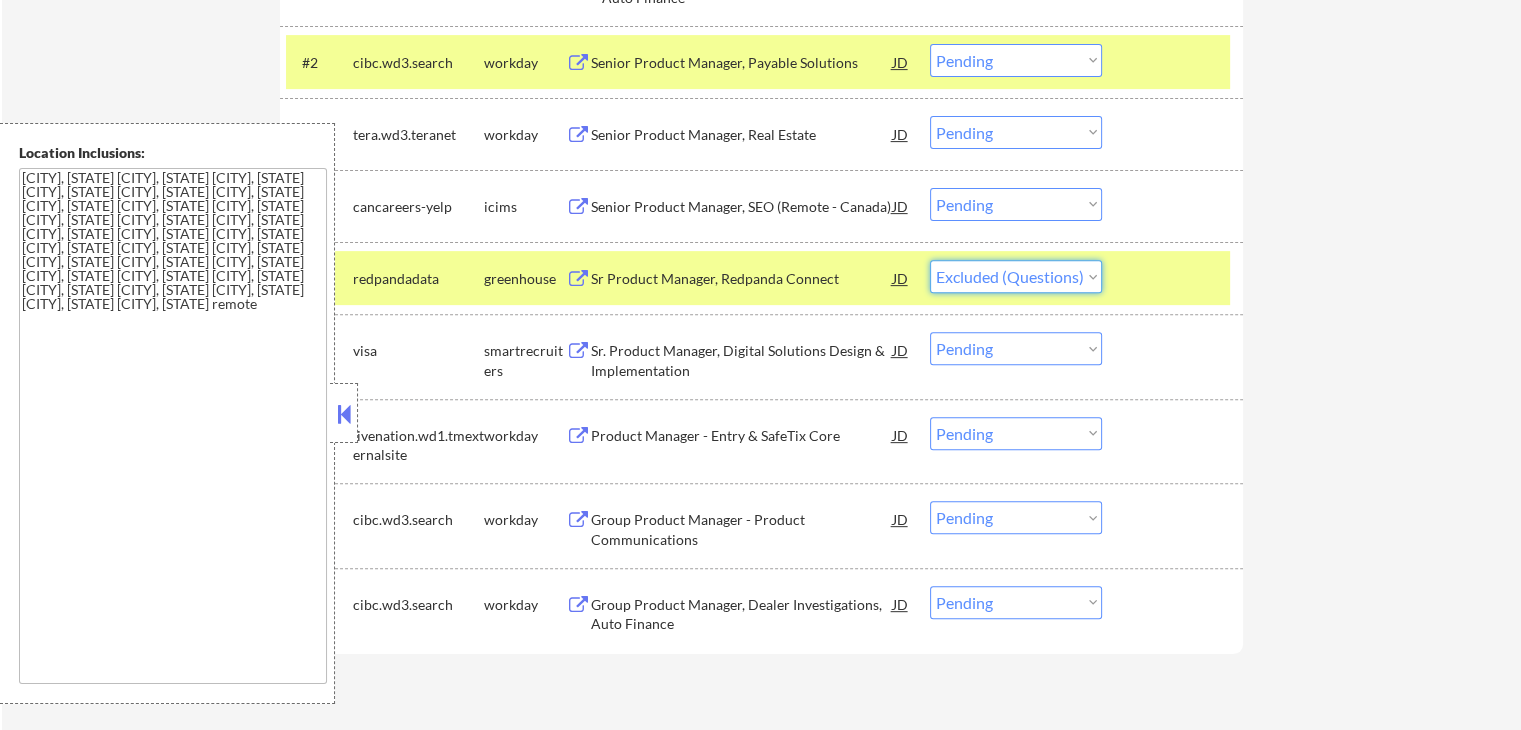 click on "Choose an option... Pending Applied Excluded (Questions) Excluded (Expired) Excluded (Location) Excluded (Bad Match) Excluded (Blocklist) Excluded (Salary) Excluded (Other)" at bounding box center [1016, 276] 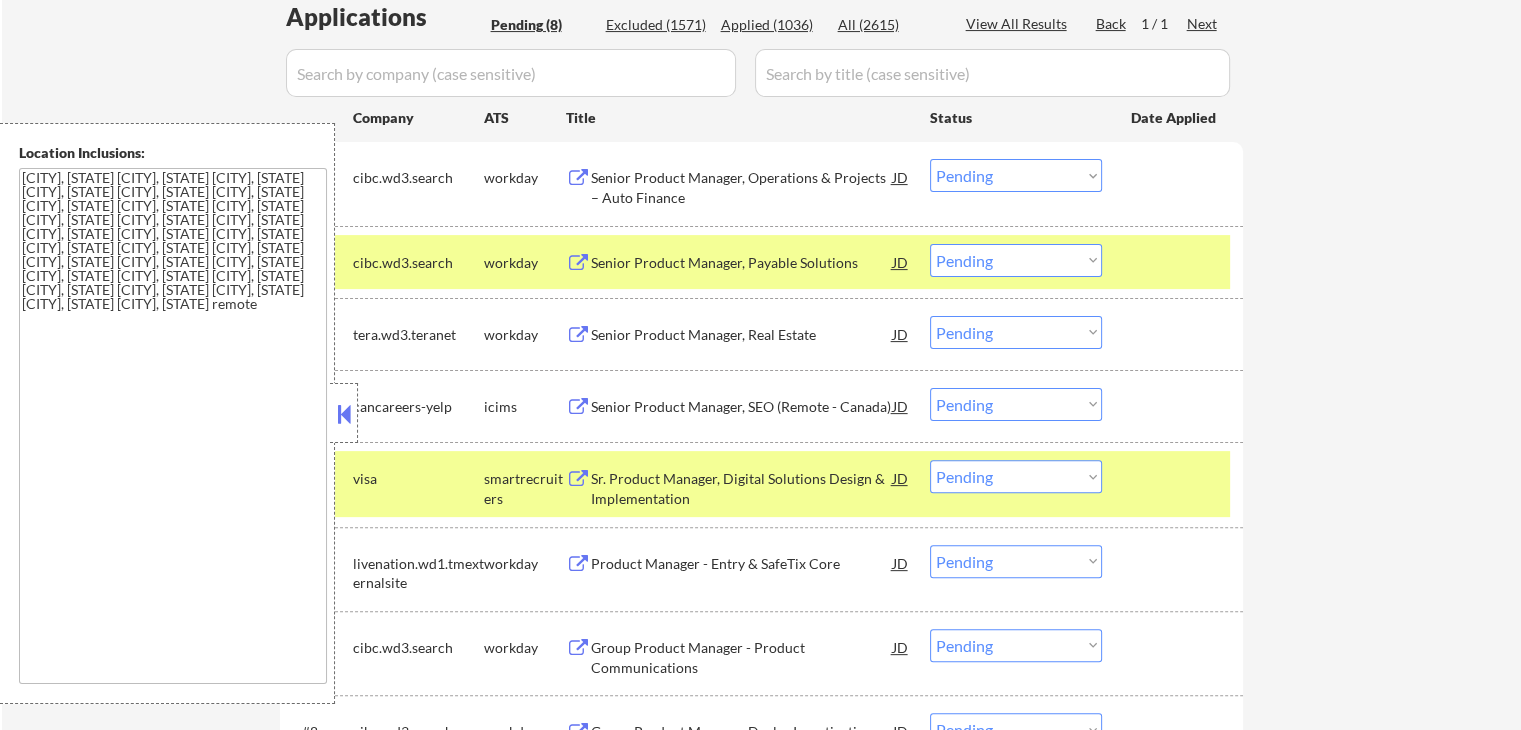 scroll, scrollTop: 600, scrollLeft: 0, axis: vertical 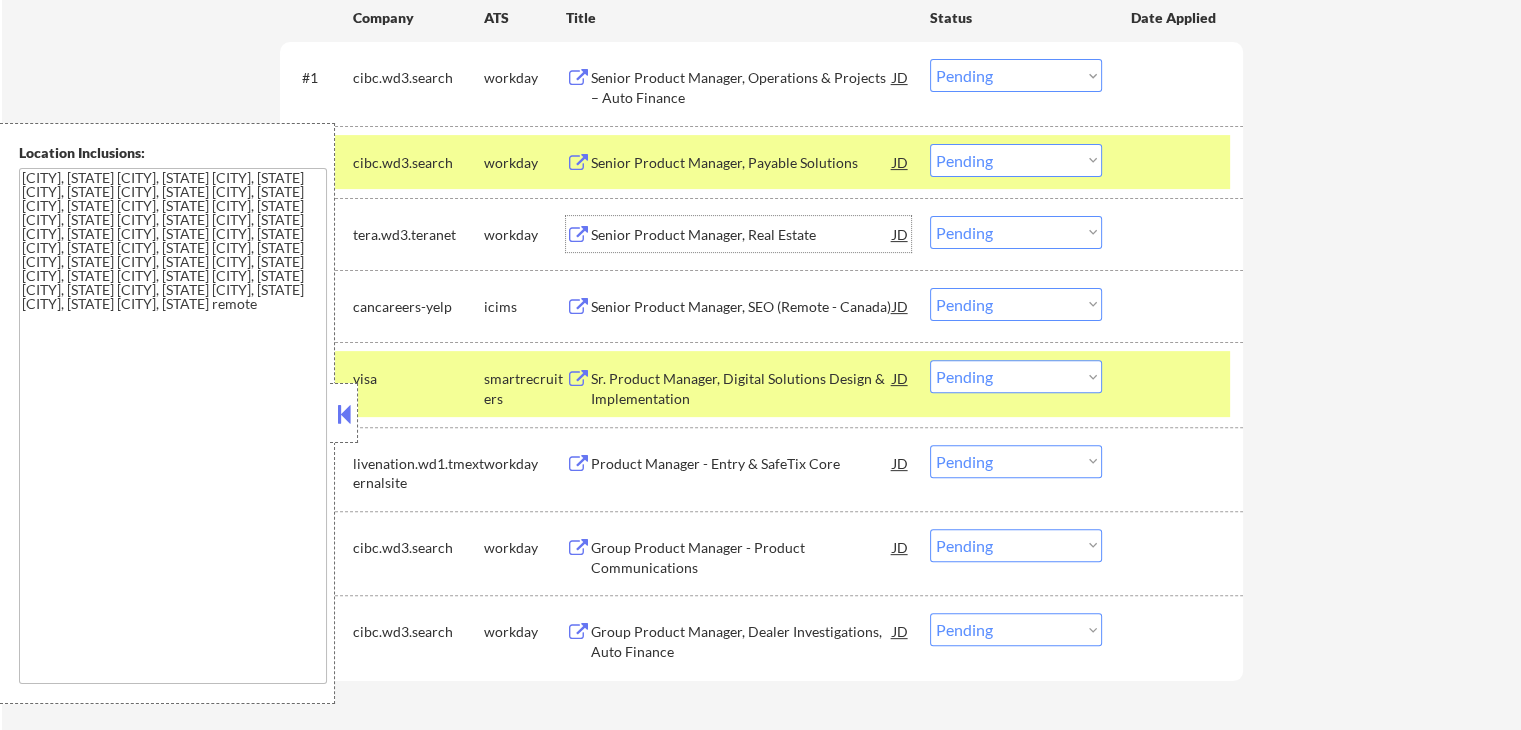 click on "Senior Product Manager, Real Estate" at bounding box center (742, 235) 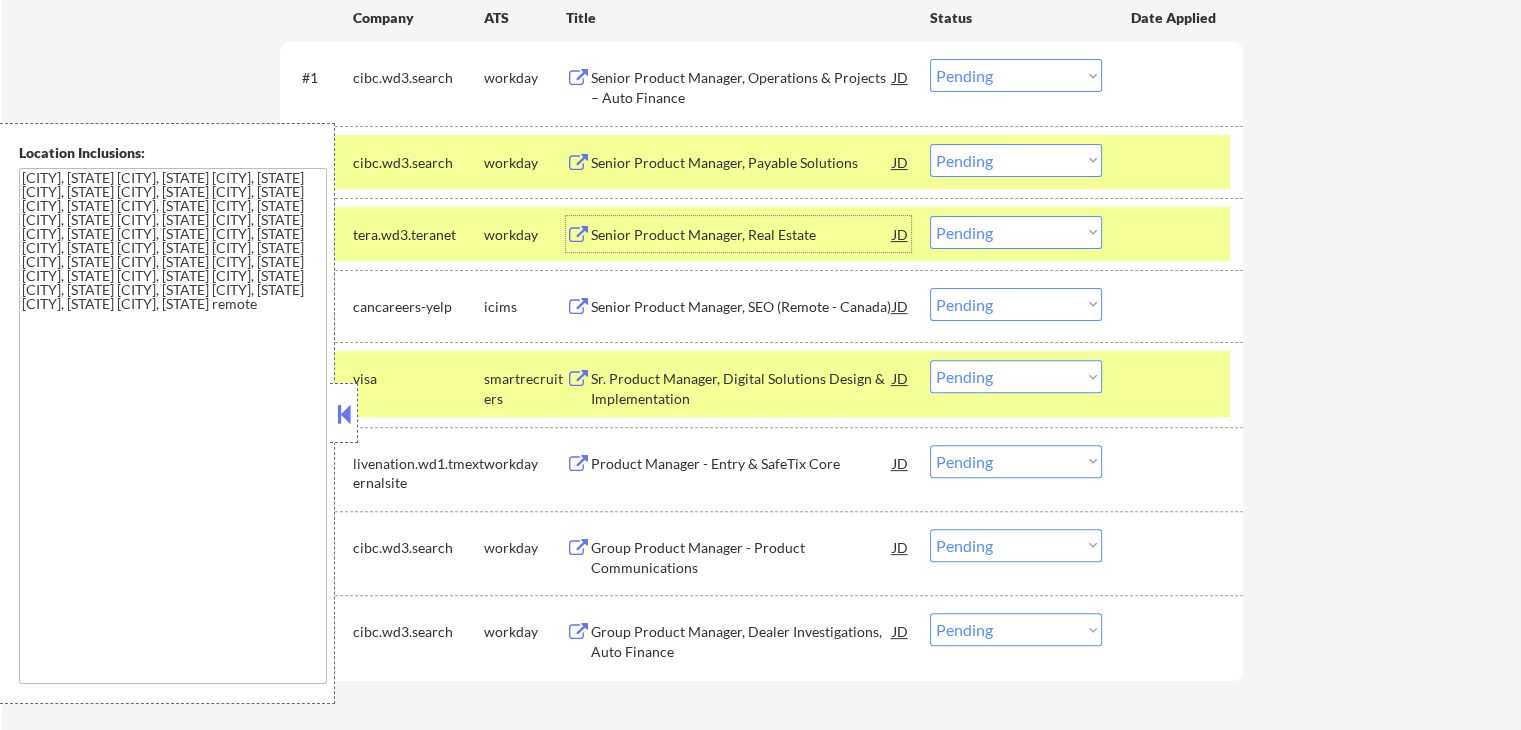click on "Choose an option... Pending Applied Excluded (Questions) Excluded (Expired) Excluded (Location) Excluded (Bad Match) Excluded (Blocklist) Excluded (Salary) Excluded (Other)" at bounding box center [1016, 376] 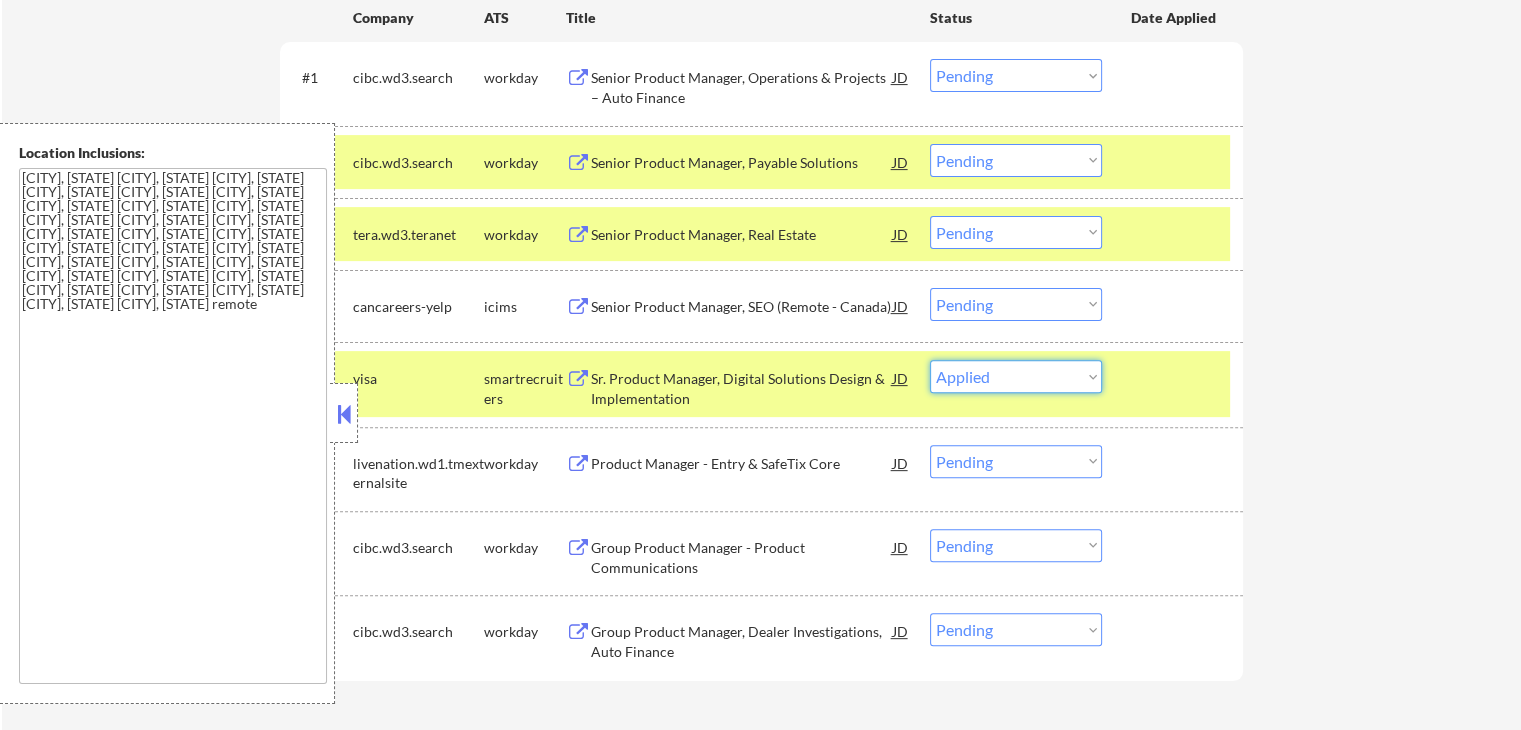 click on "Choose an option... Pending Applied Excluded (Questions) Excluded (Expired) Excluded (Location) Excluded (Bad Match) Excluded (Blocklist) Excluded (Salary) Excluded (Other)" at bounding box center [1016, 376] 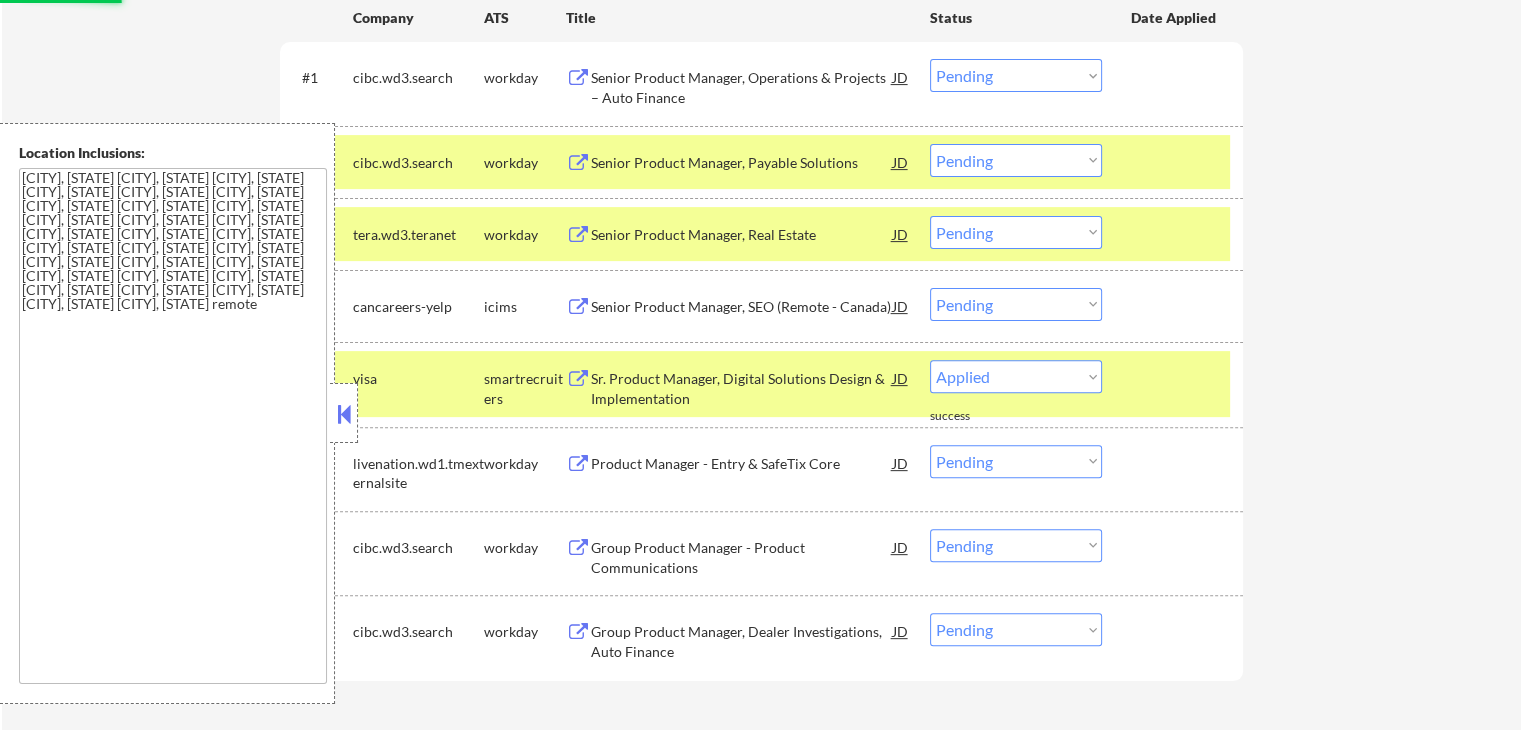 select on ""pending"" 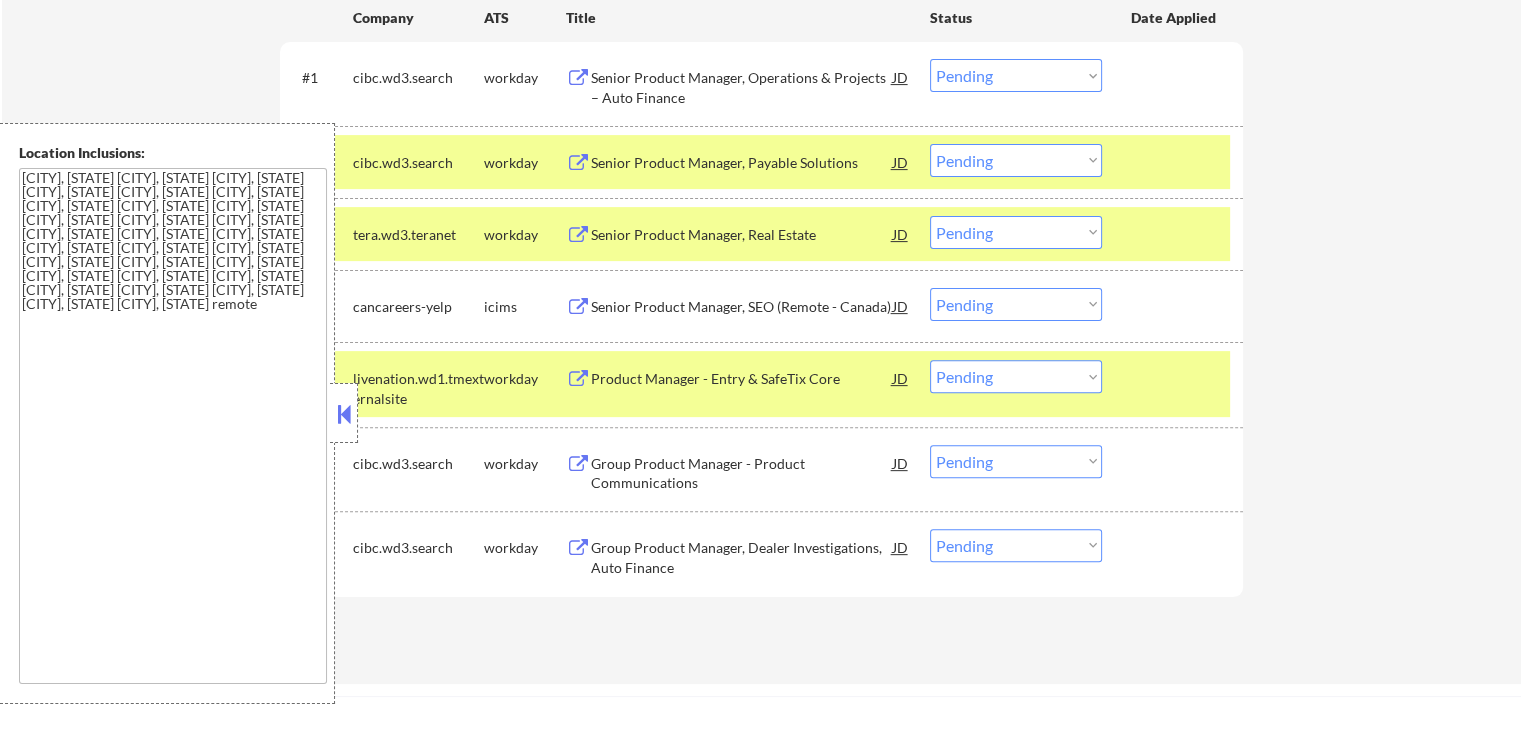scroll, scrollTop: 700, scrollLeft: 0, axis: vertical 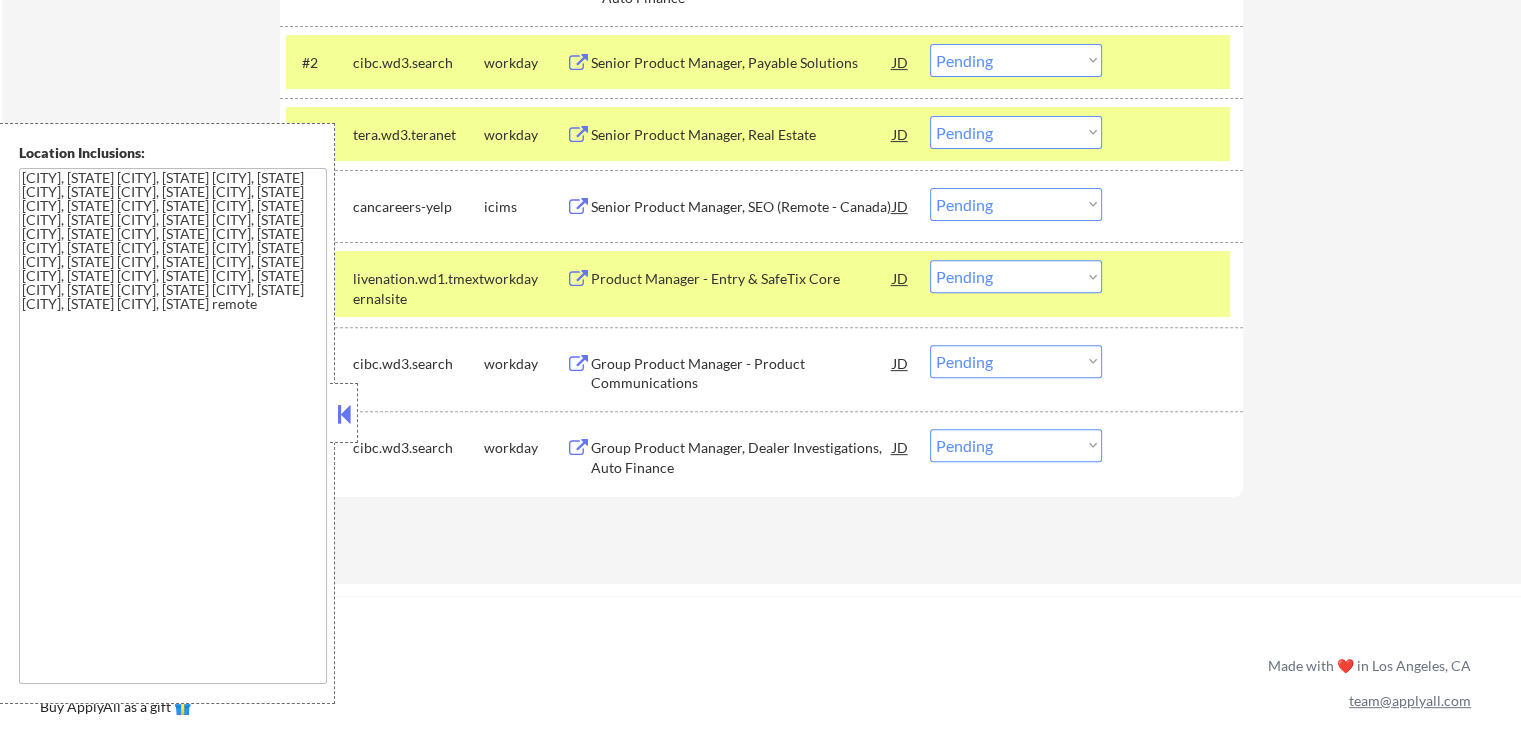 click on "Product Manager - Entry & SafeTix Core" at bounding box center (742, 279) 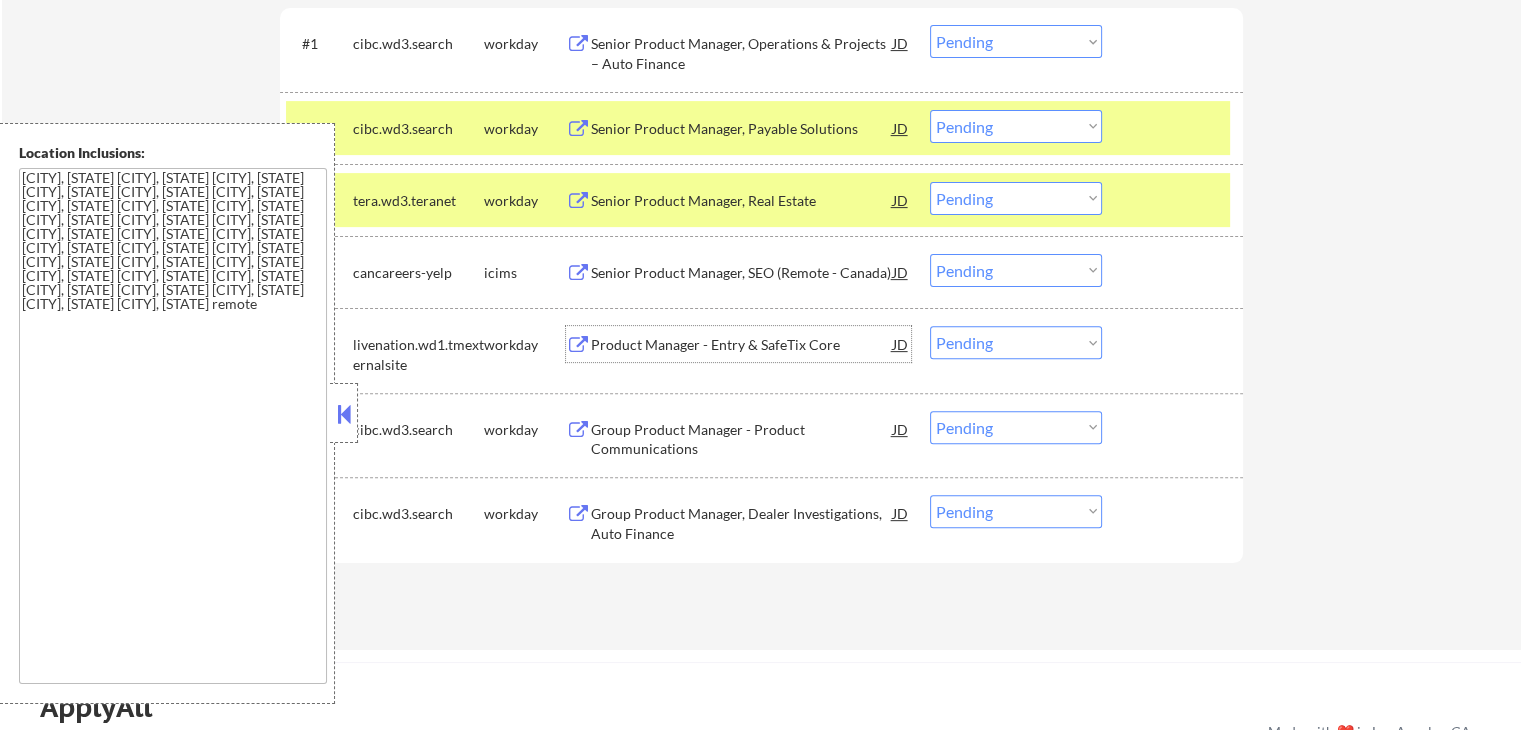 scroll, scrollTop: 600, scrollLeft: 0, axis: vertical 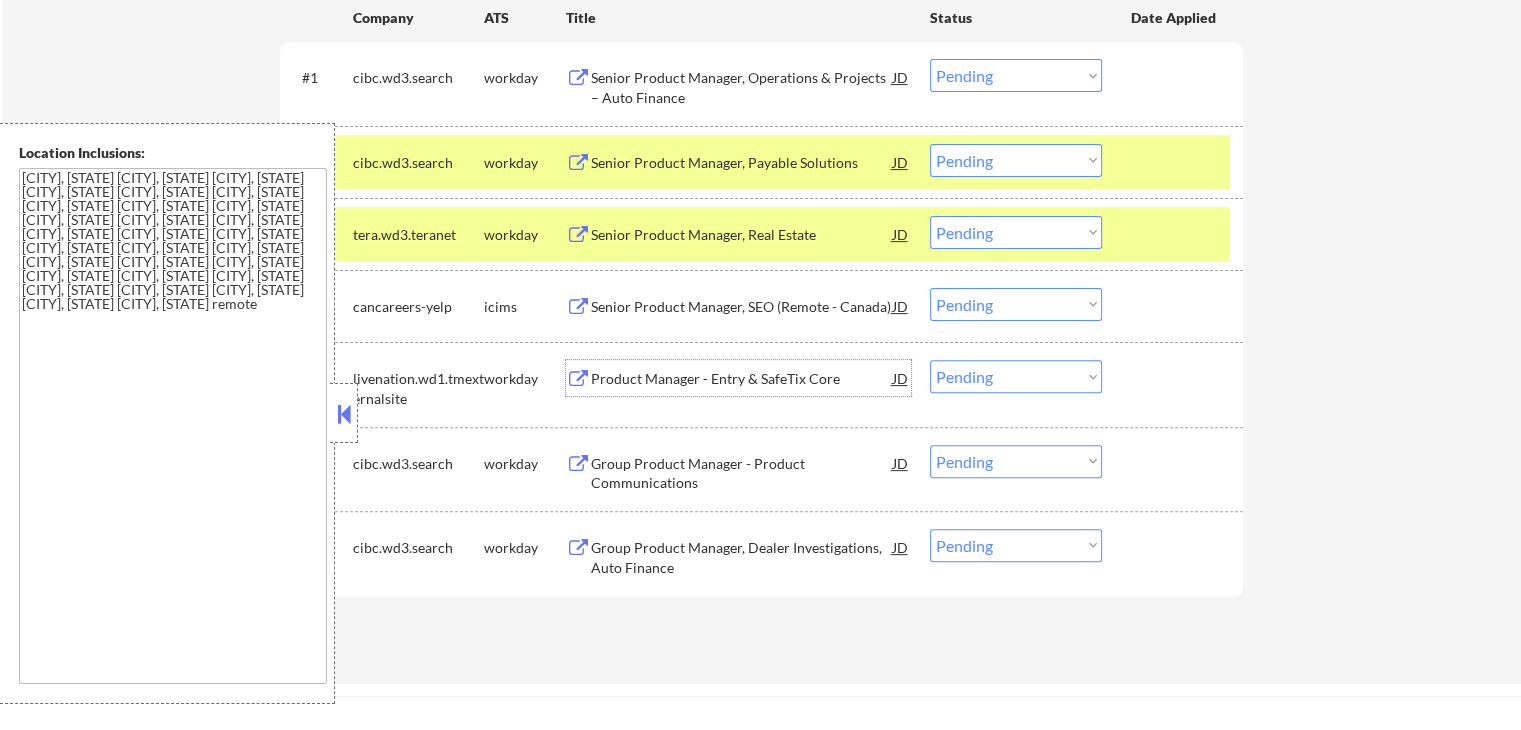 click on "Choose an option... Pending Applied Excluded (Questions) Excluded (Expired) Excluded (Location) Excluded (Bad Match) Excluded (Blocklist) Excluded (Salary) Excluded (Other)" at bounding box center [1016, 232] 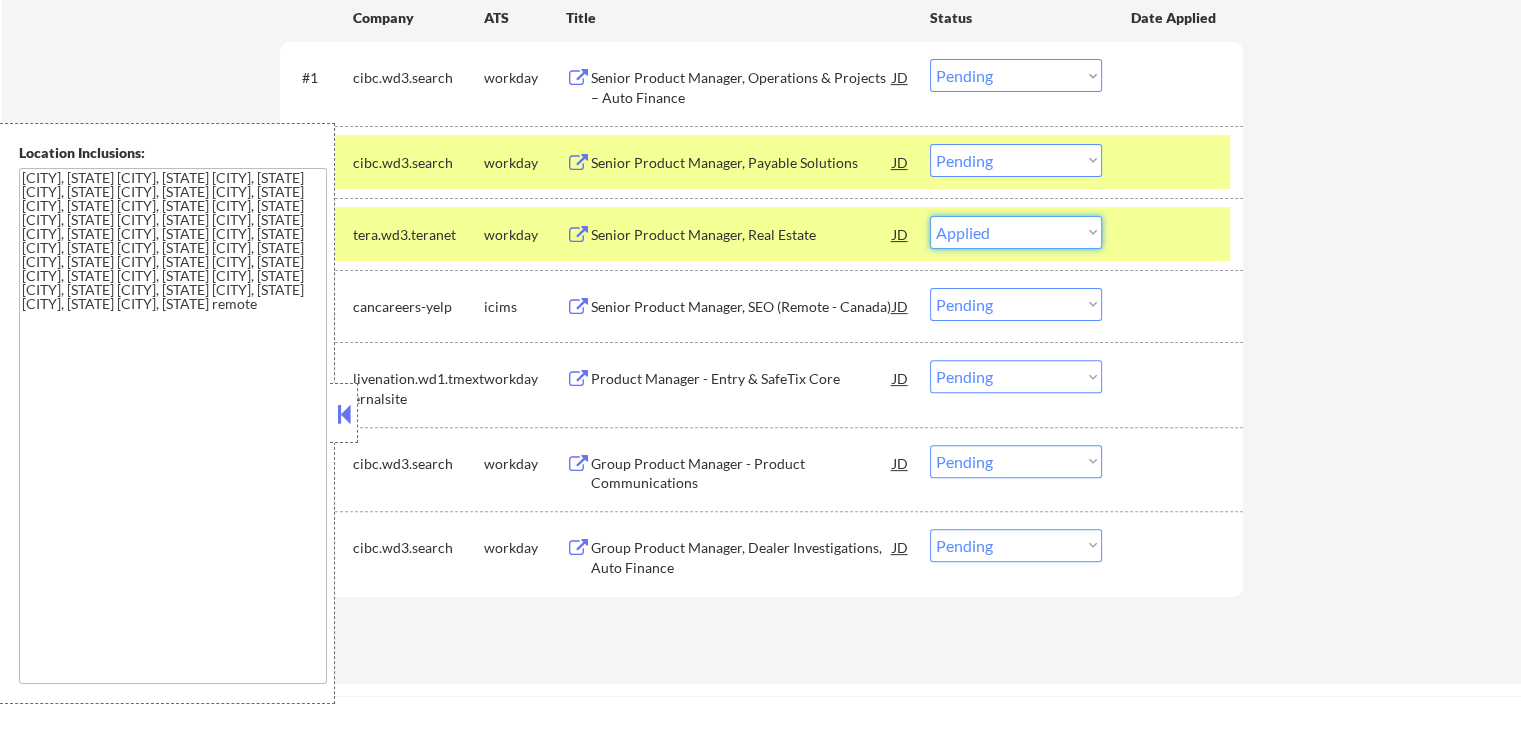 click on "Choose an option... Pending Applied Excluded (Questions) Excluded (Expired) Excluded (Location) Excluded (Bad Match) Excluded (Blocklist) Excluded (Salary) Excluded (Other)" at bounding box center (1016, 232) 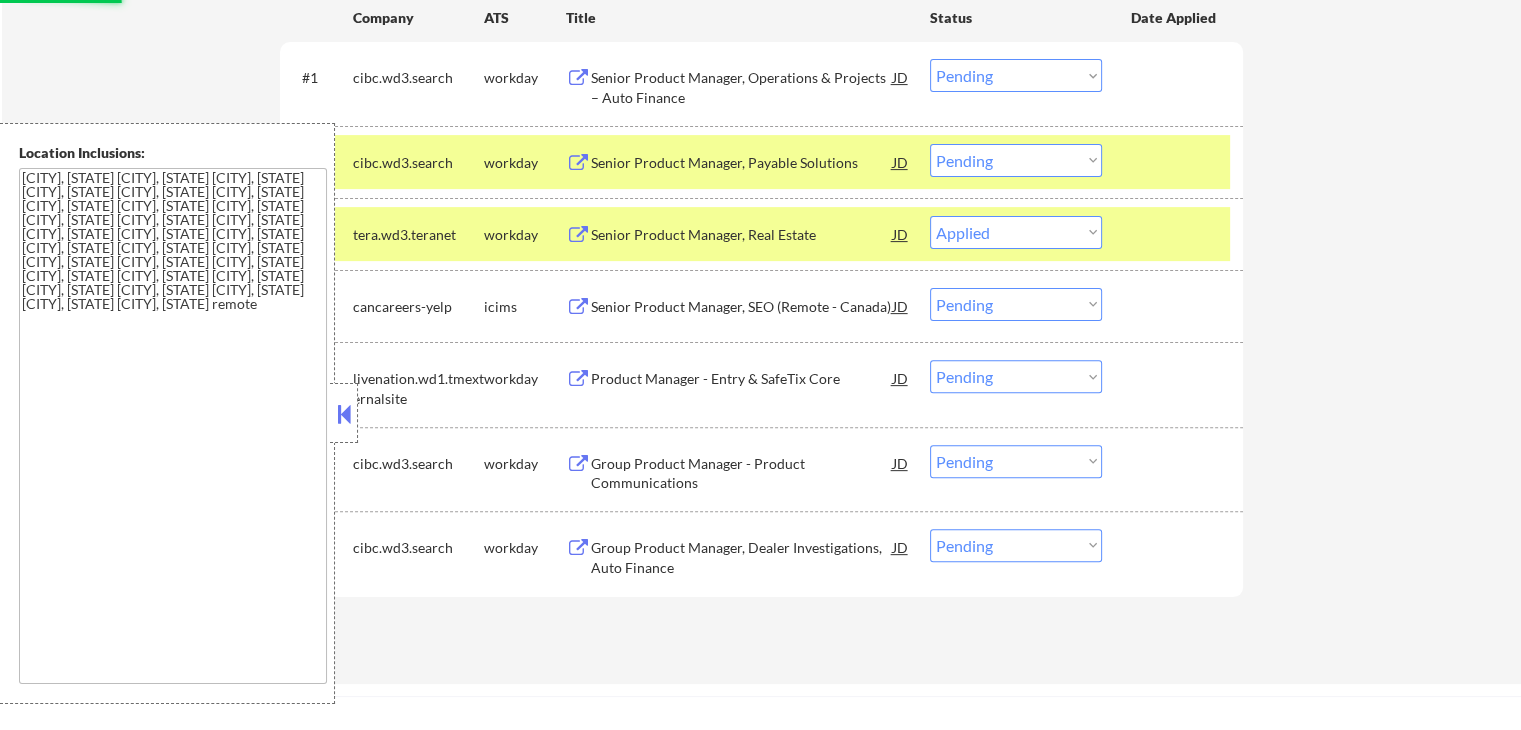 select on ""pending"" 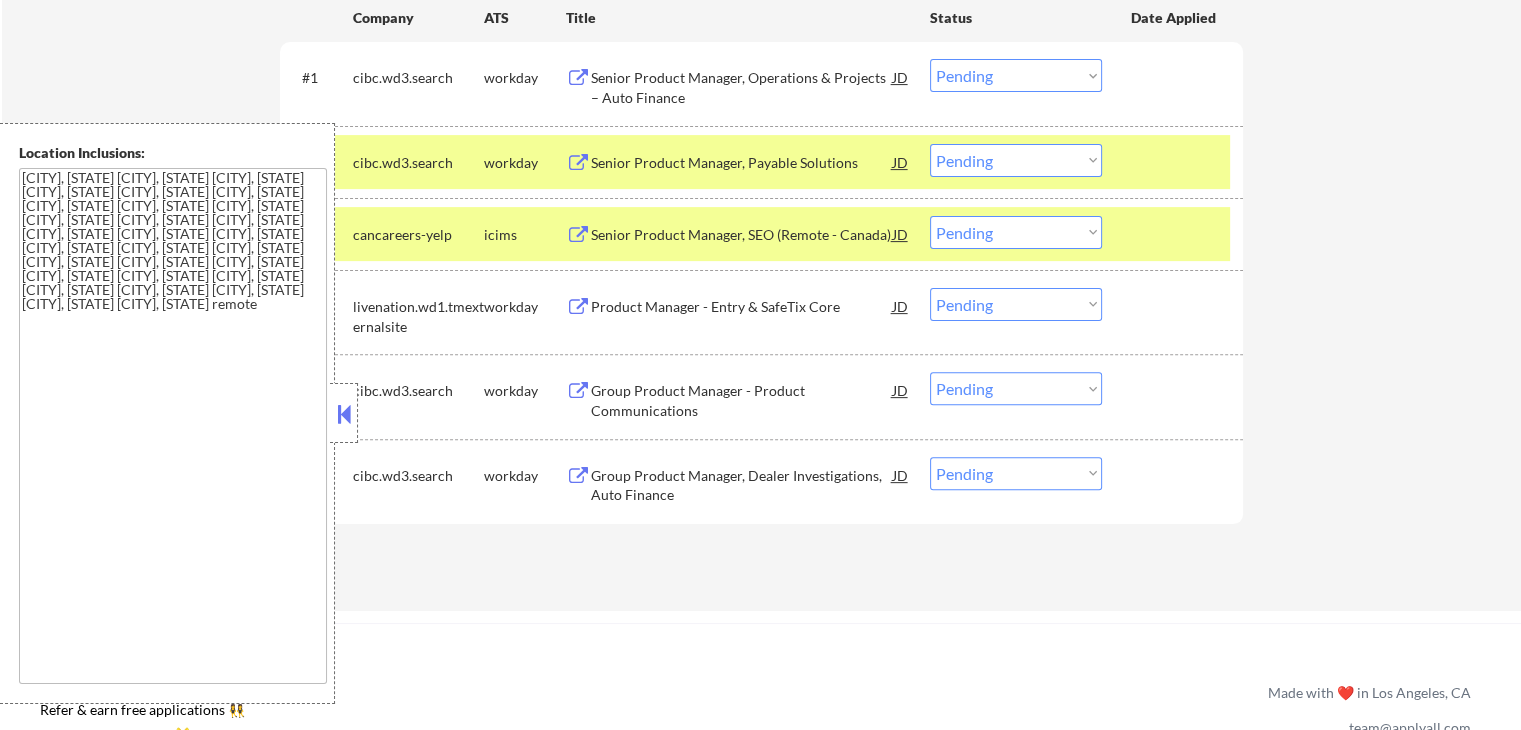 scroll, scrollTop: 700, scrollLeft: 0, axis: vertical 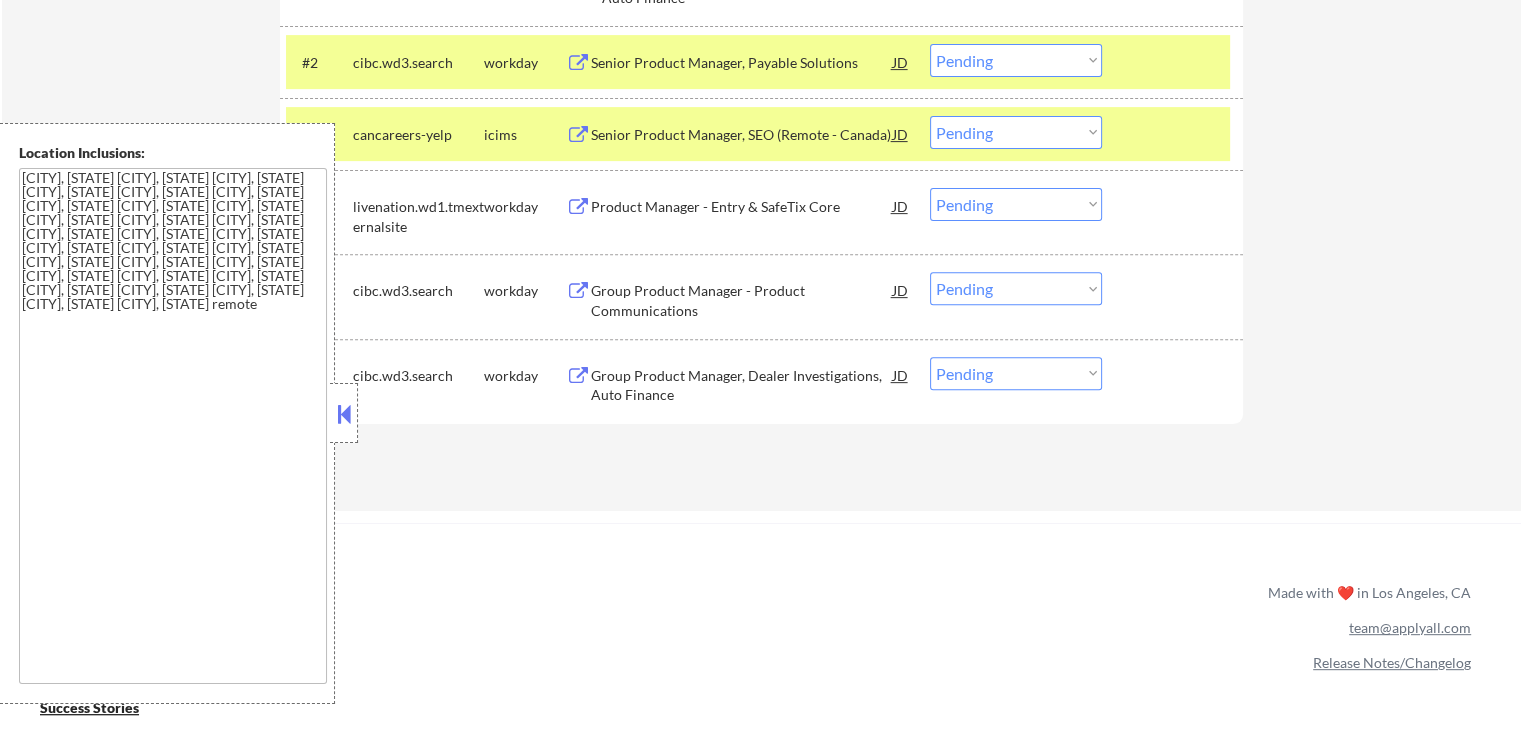 click on "Choose an option... Pending Applied Excluded (Questions) Excluded (Expired) Excluded (Location) Excluded (Bad Match) Excluded (Blocklist) Excluded (Salary) Excluded (Other)" at bounding box center [1016, 204] 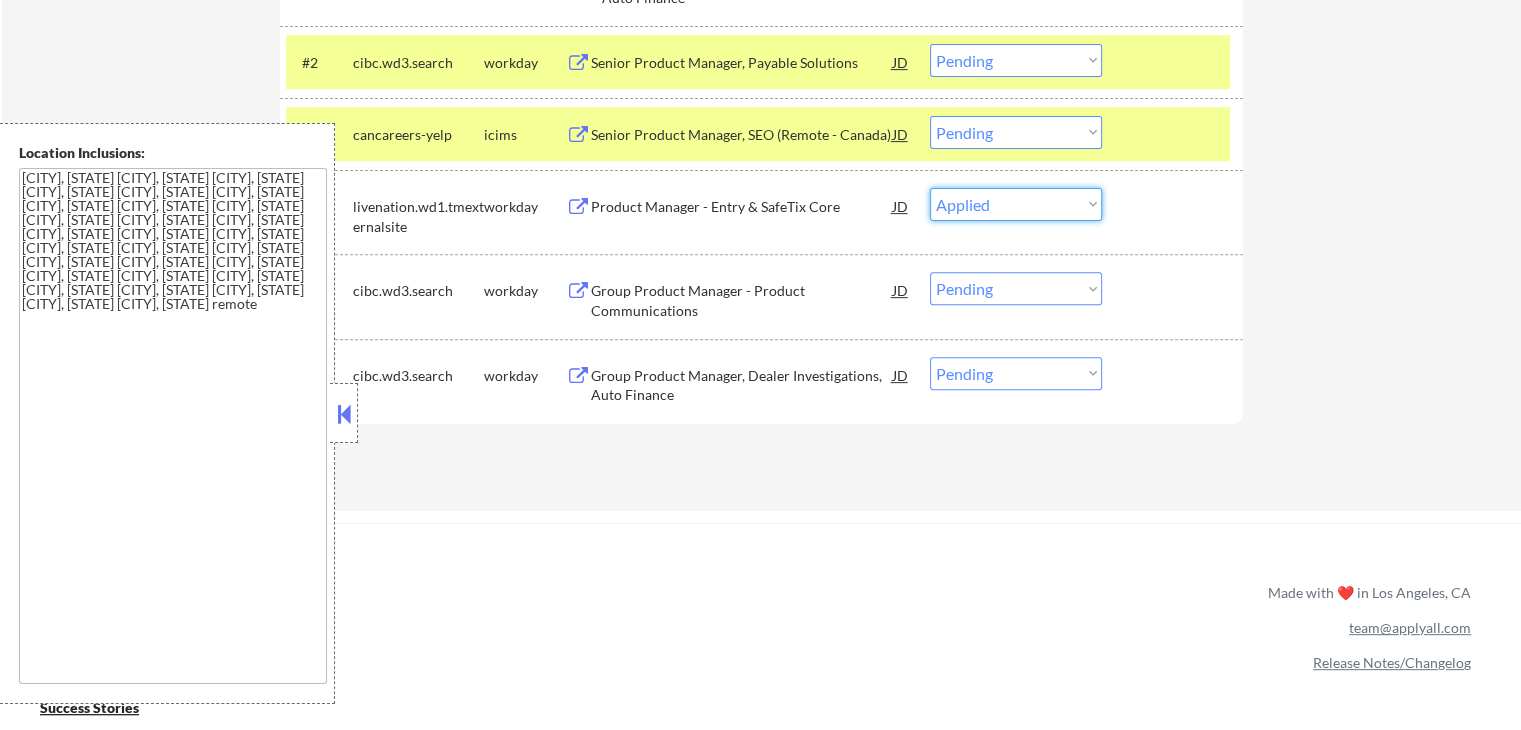 click on "Choose an option... Pending Applied Excluded (Questions) Excluded (Expired) Excluded (Location) Excluded (Bad Match) Excluded (Blocklist) Excluded (Salary) Excluded (Other)" at bounding box center (1016, 204) 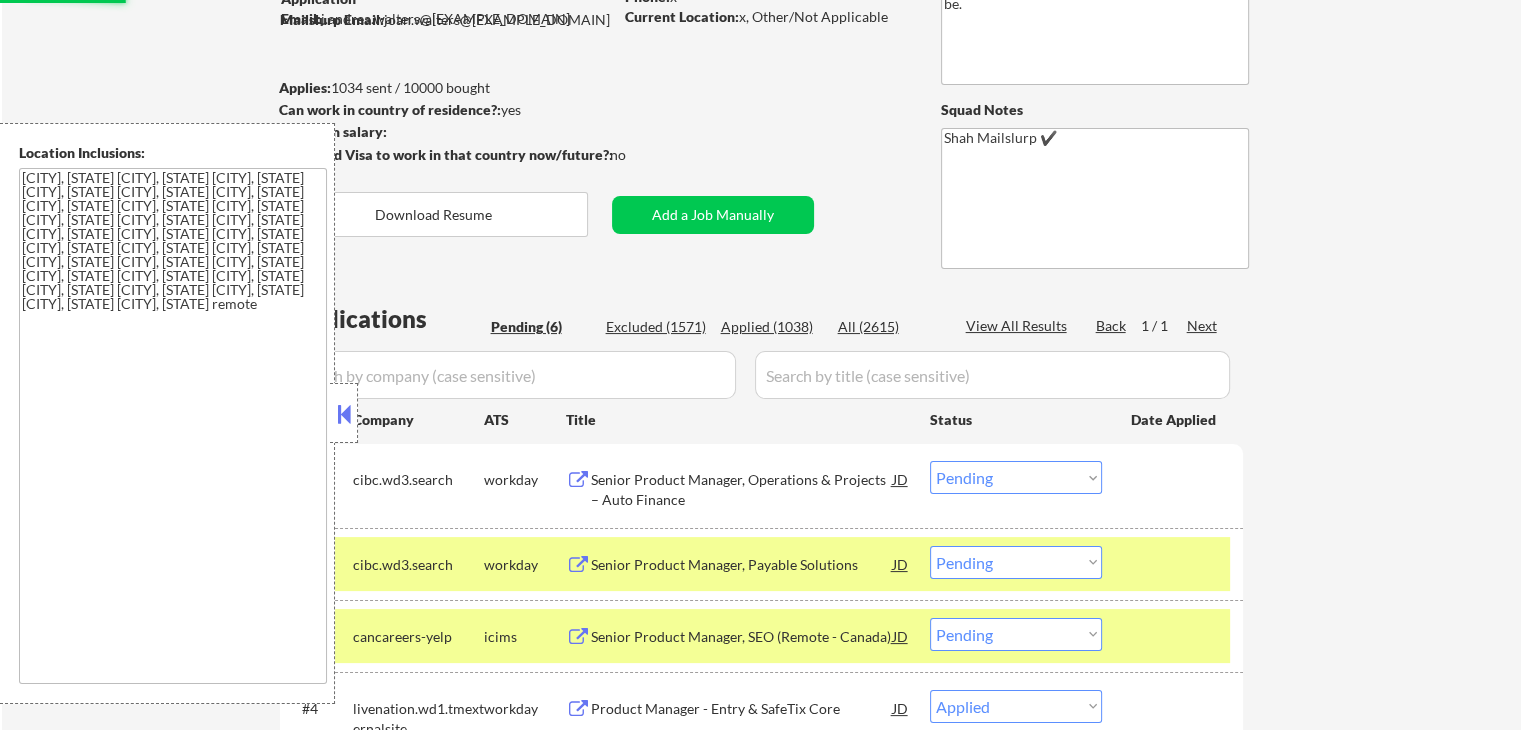 scroll, scrollTop: 100, scrollLeft: 0, axis: vertical 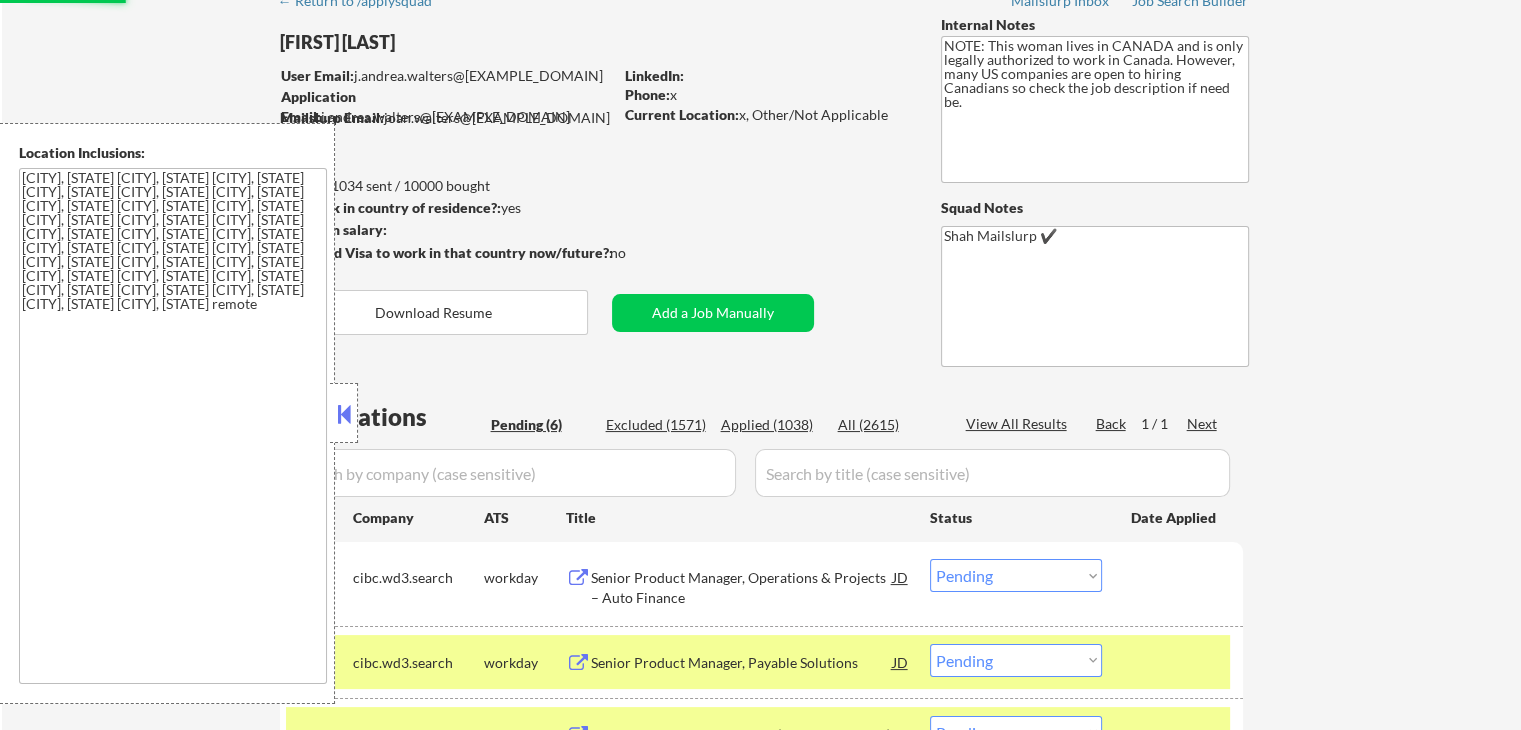 select on ""pending"" 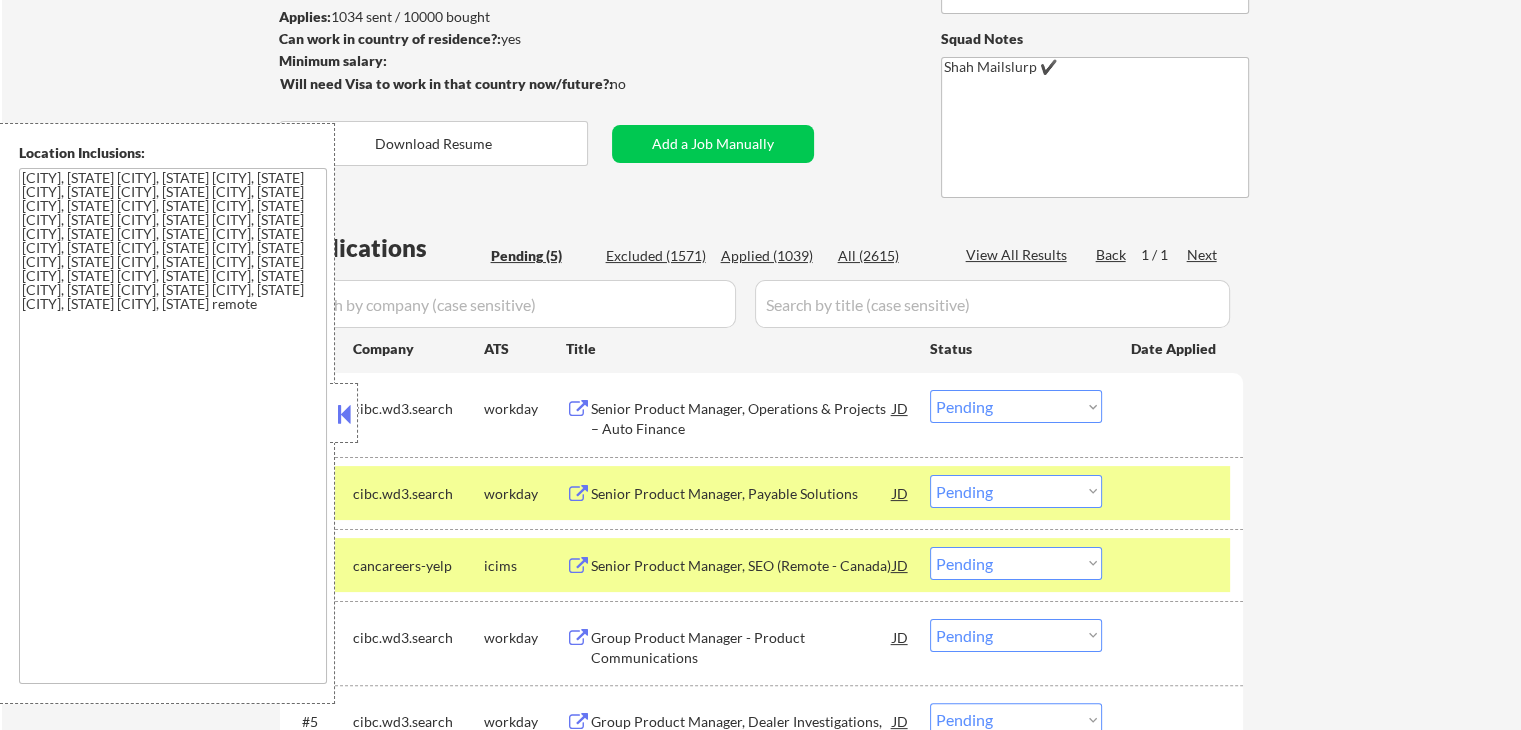 scroll, scrollTop: 300, scrollLeft: 0, axis: vertical 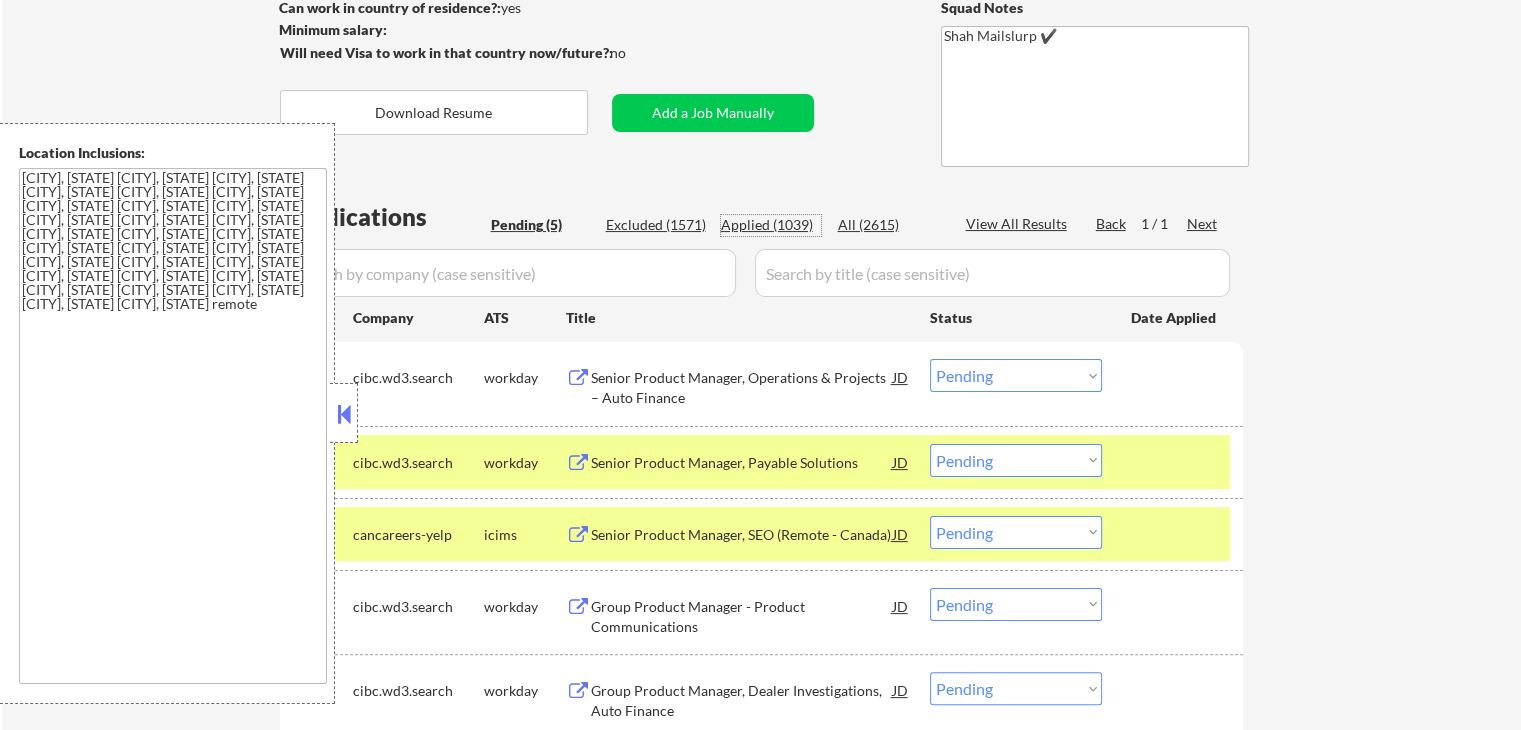 click on "Applied (1039)" at bounding box center [771, 225] 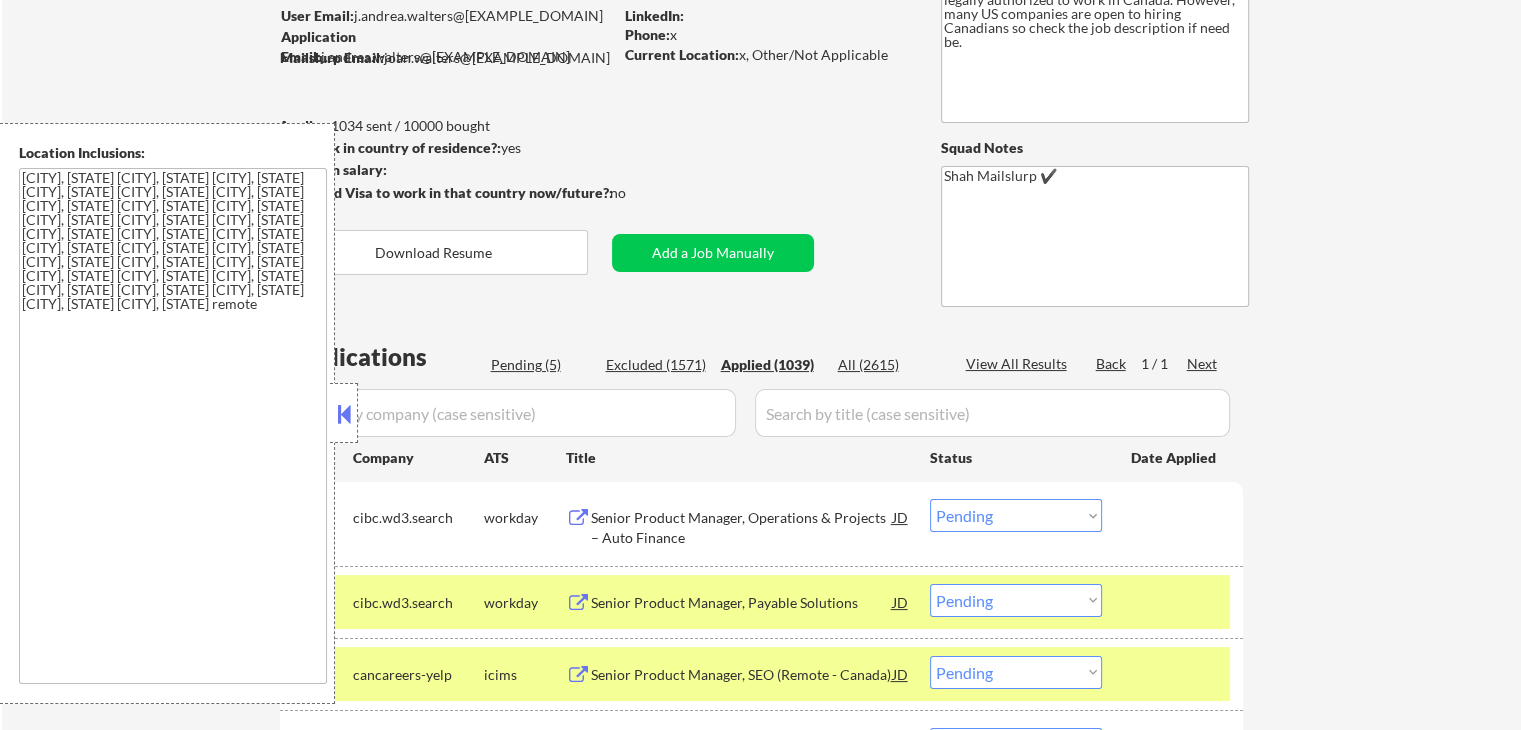 scroll, scrollTop: 0, scrollLeft: 0, axis: both 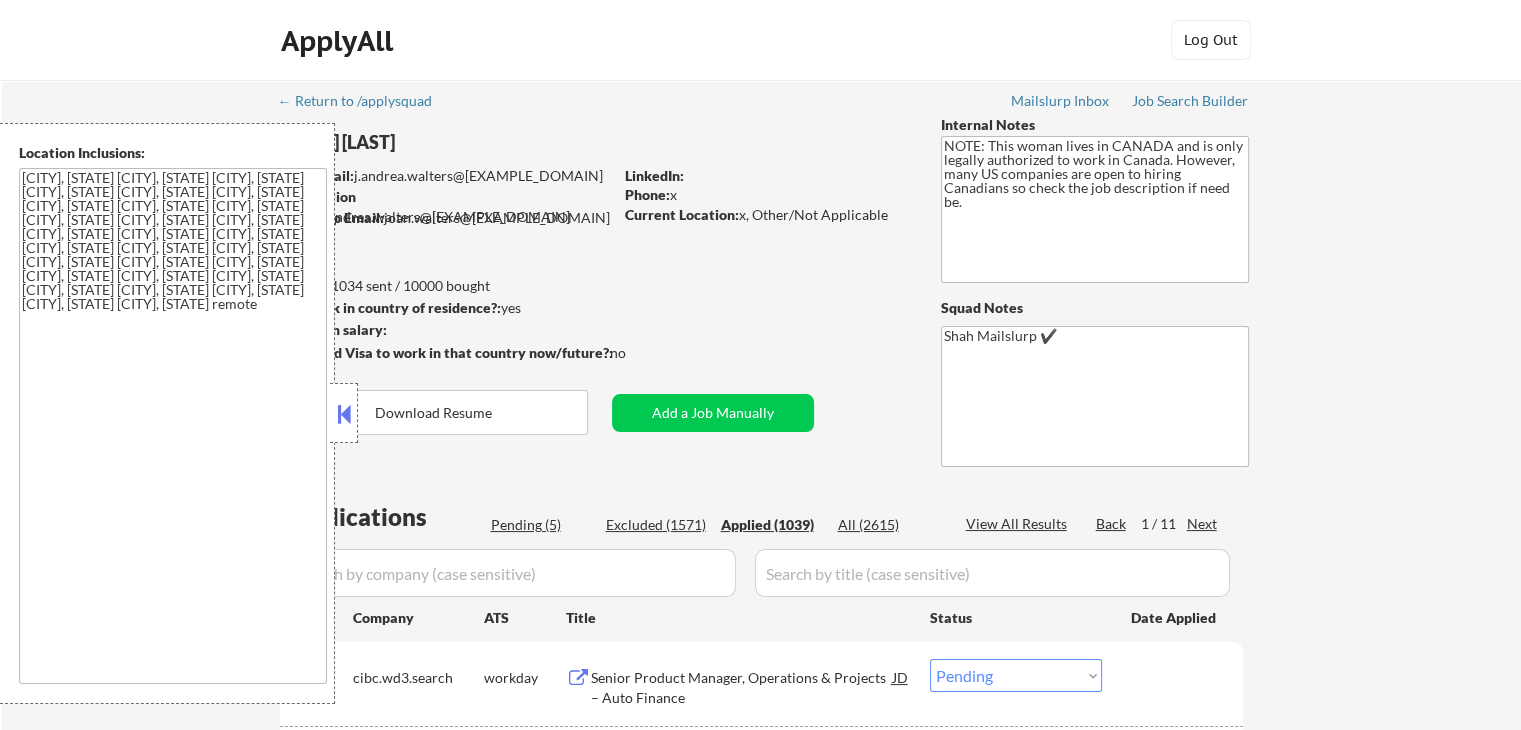 select on ""applied"" 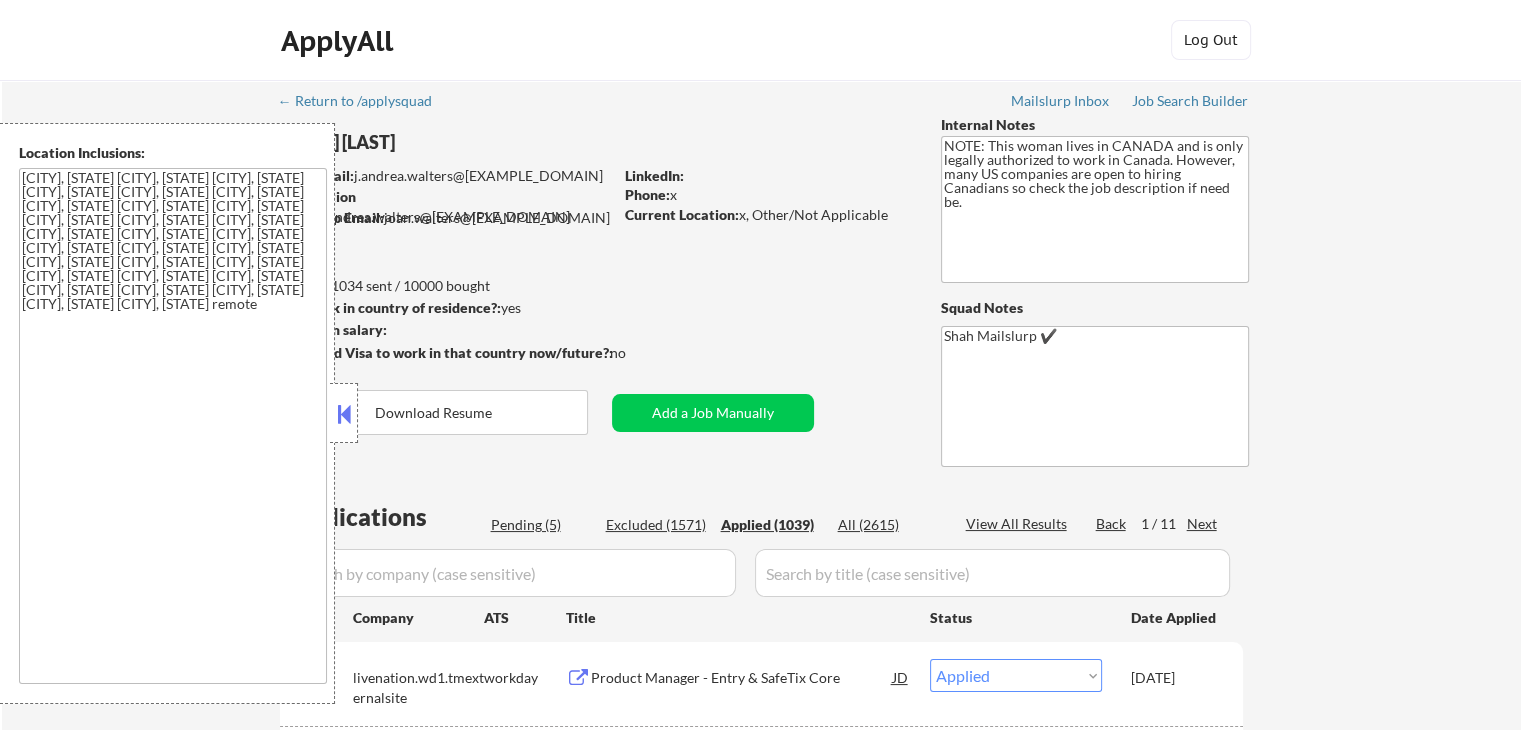 select on ""applied"" 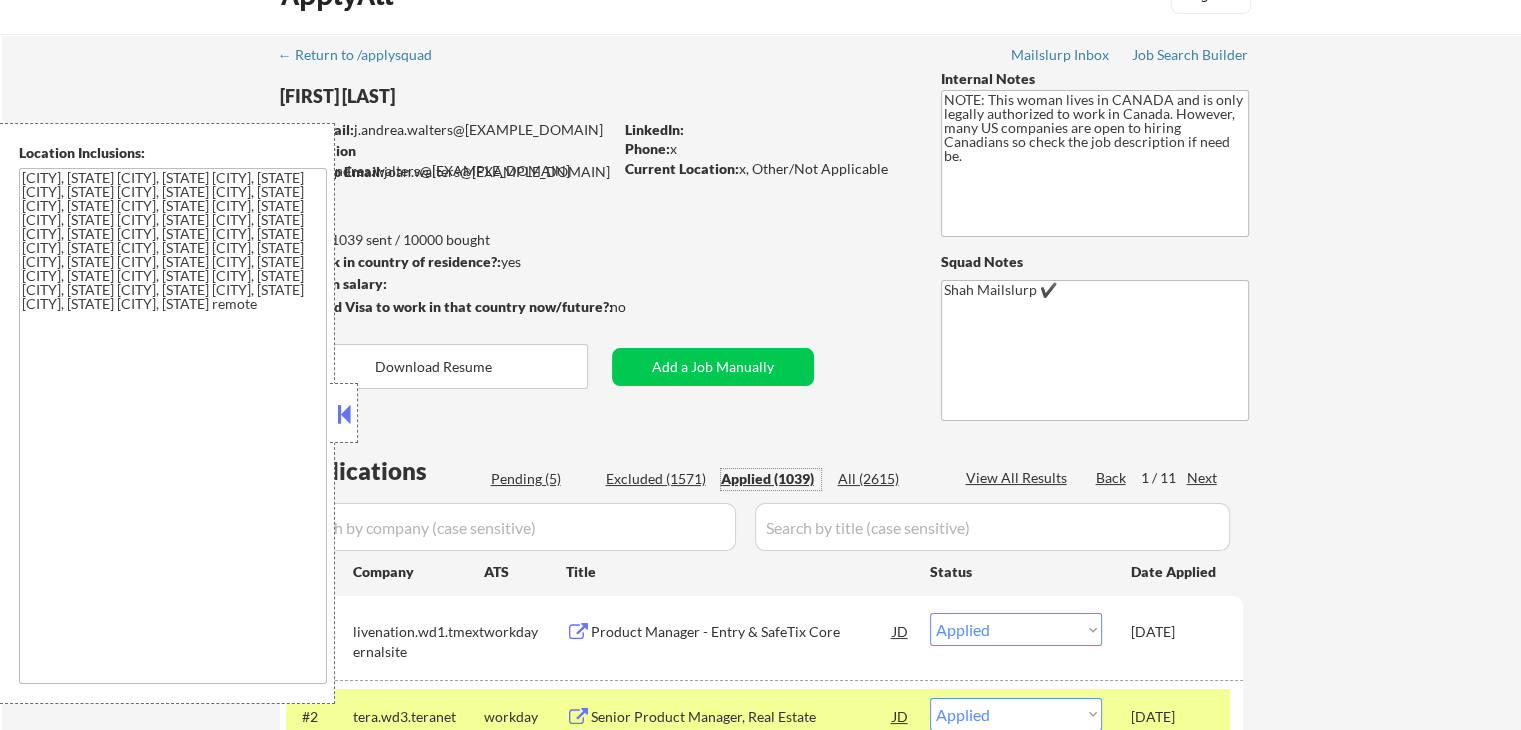 scroll, scrollTop: 0, scrollLeft: 0, axis: both 